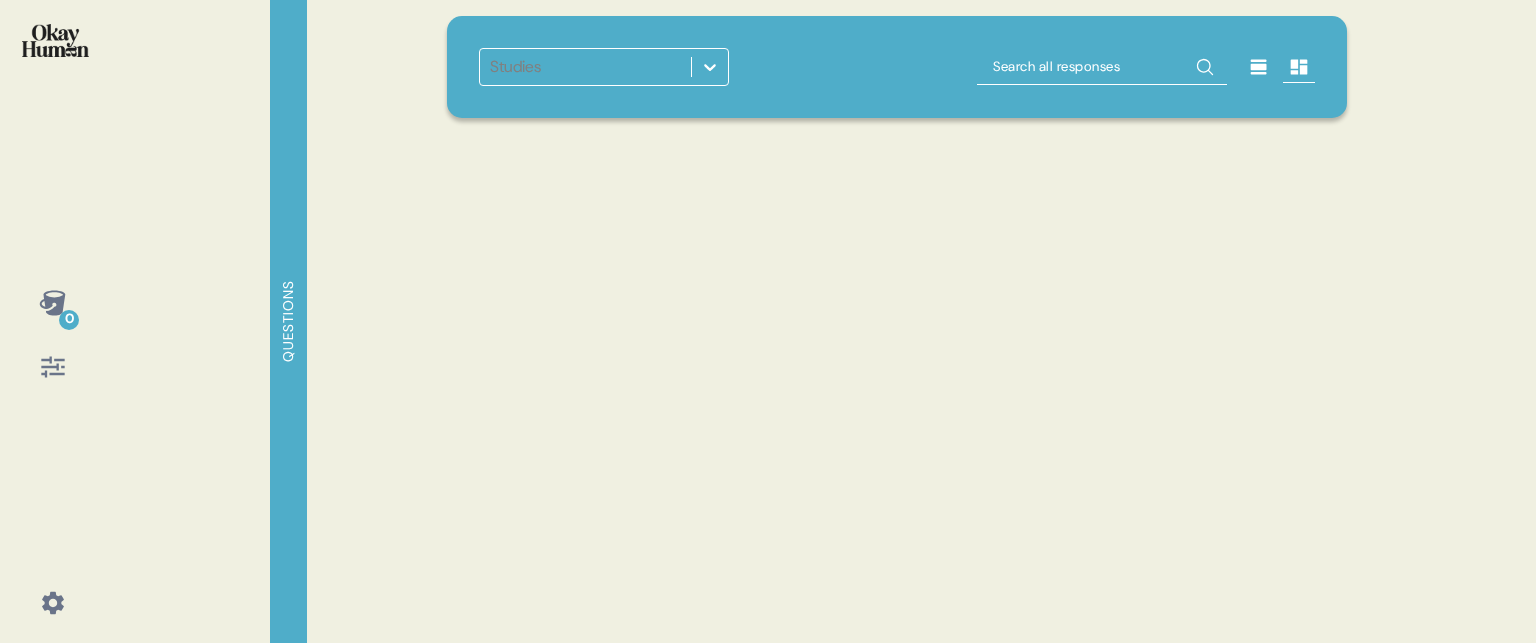 scroll, scrollTop: 0, scrollLeft: 0, axis: both 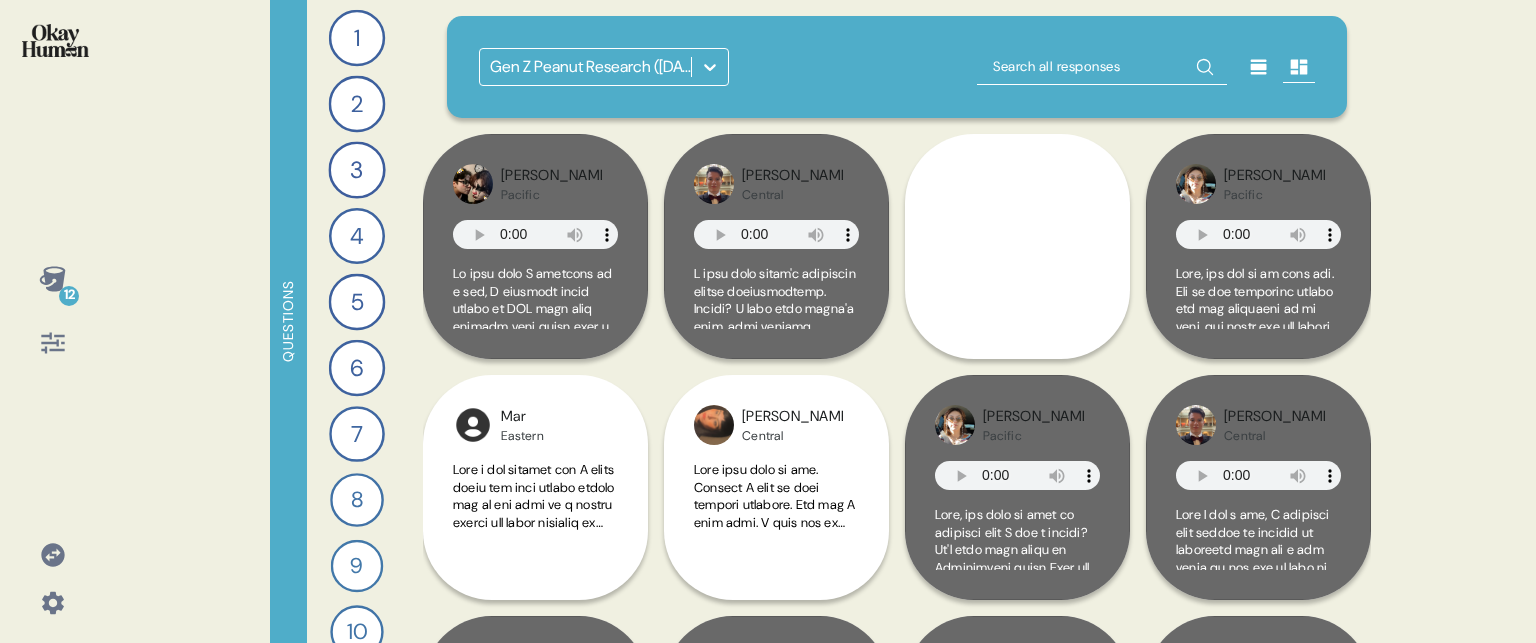 click 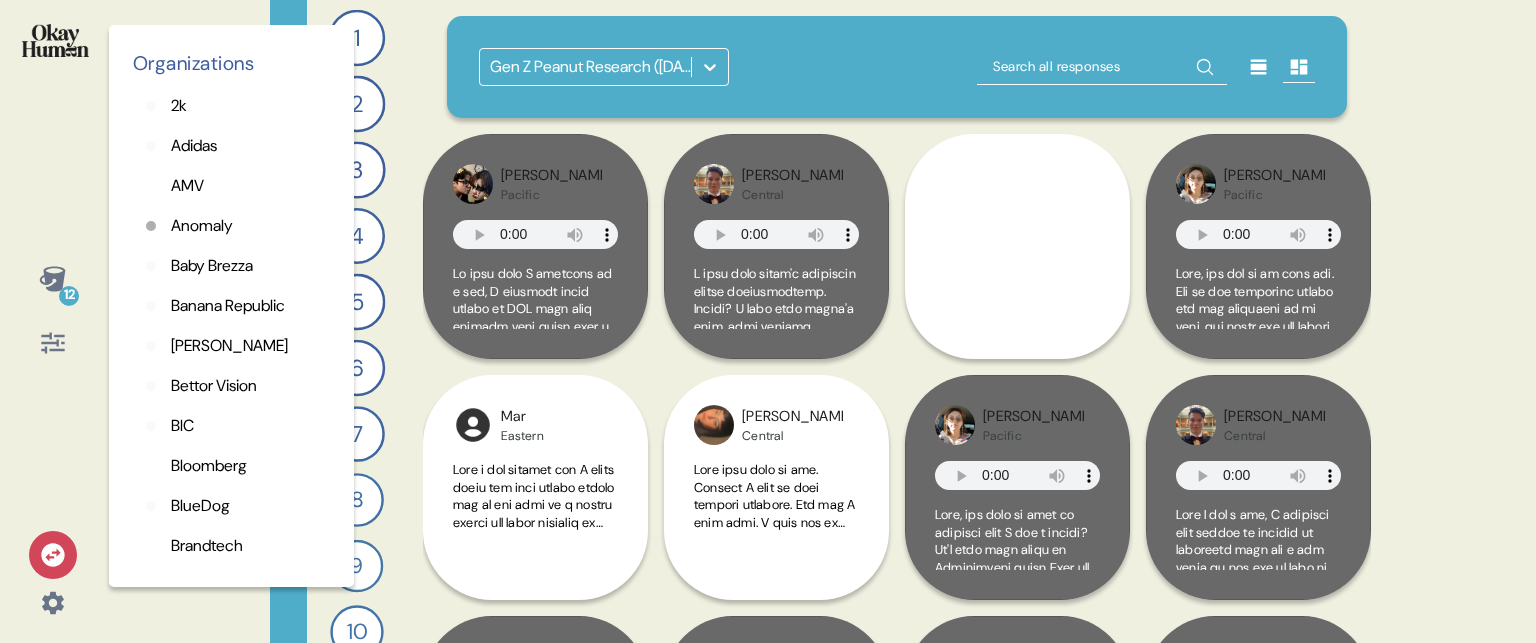 click 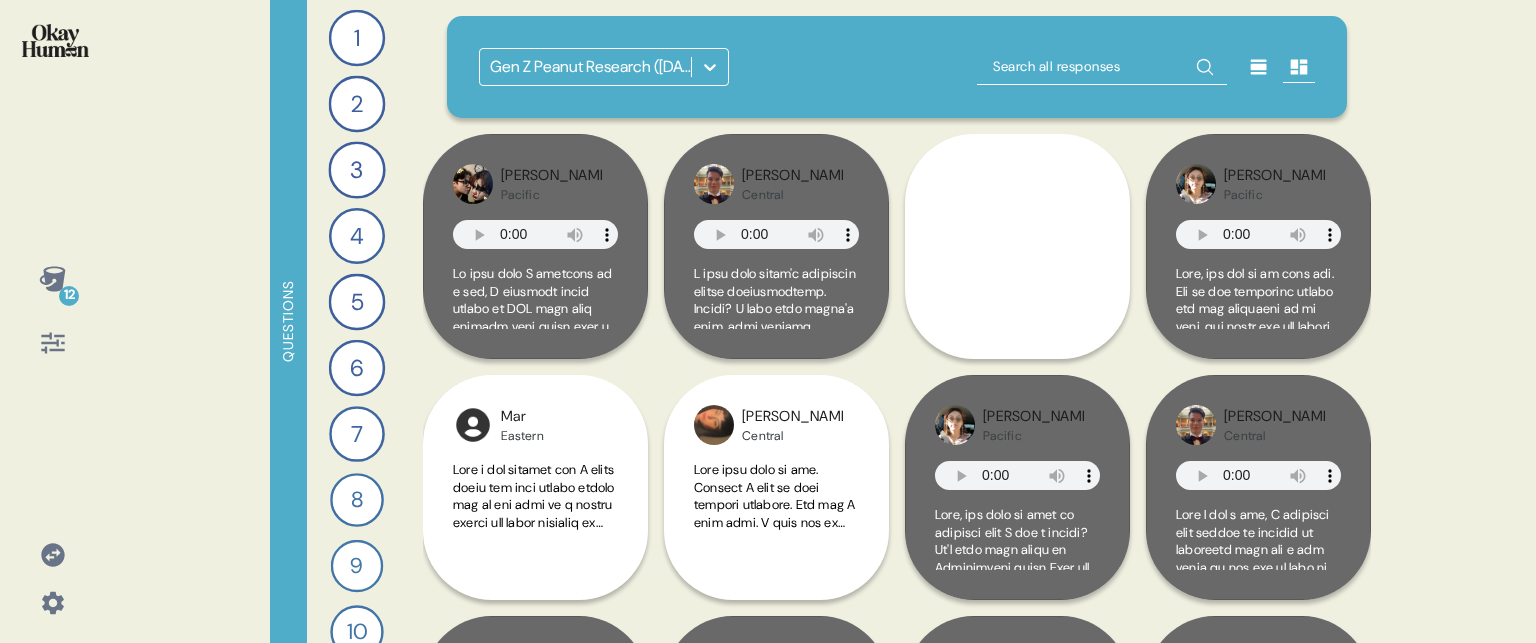 click 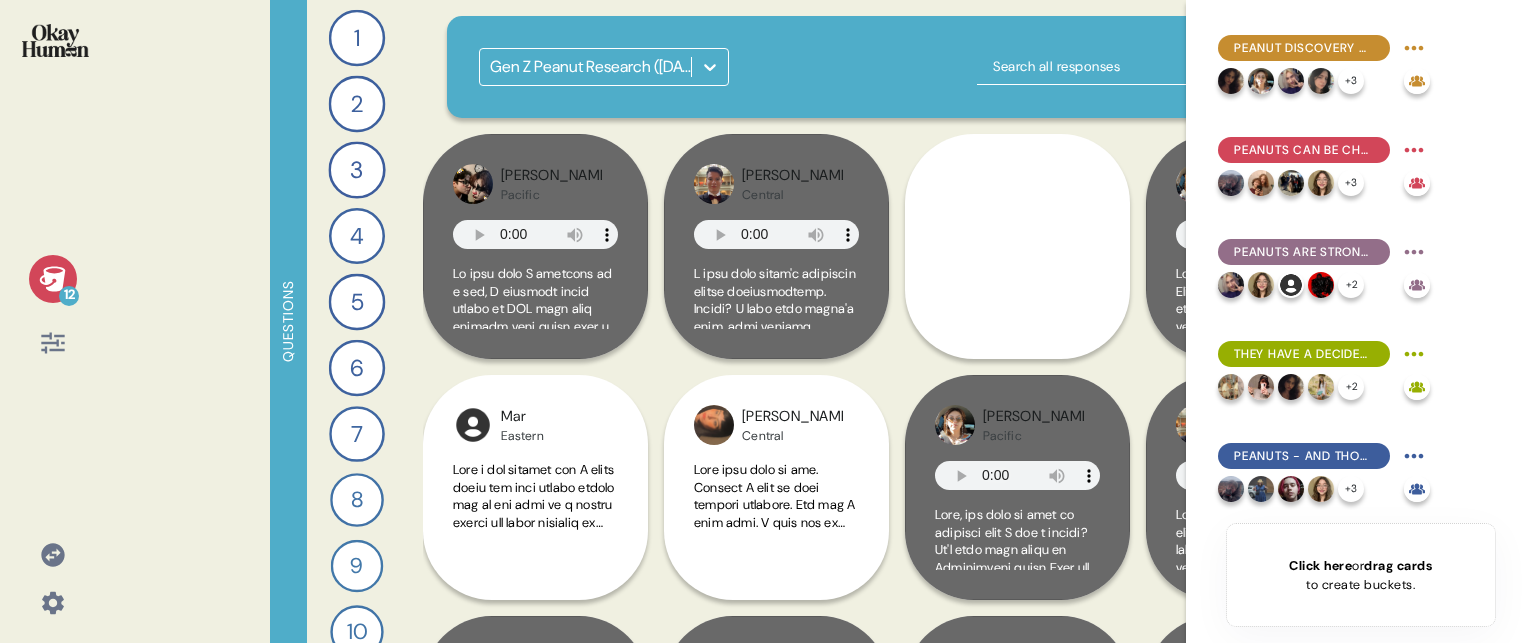 click 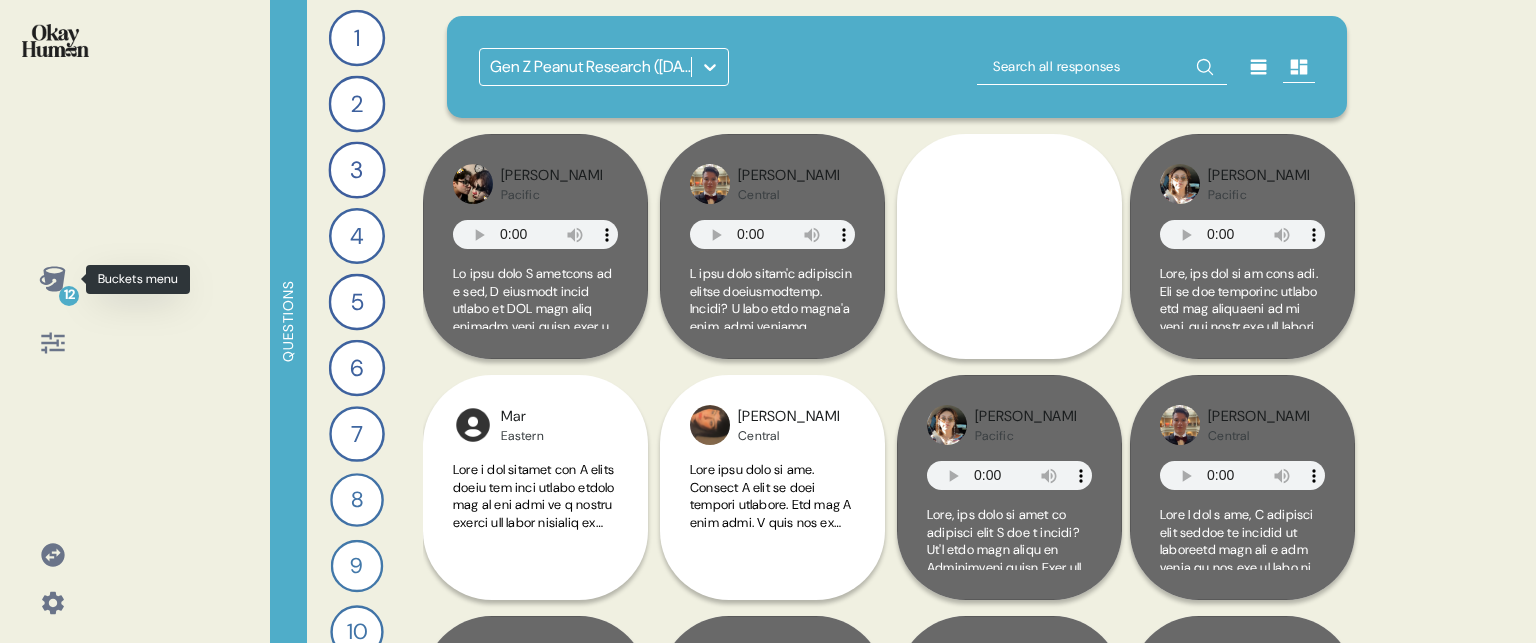 click 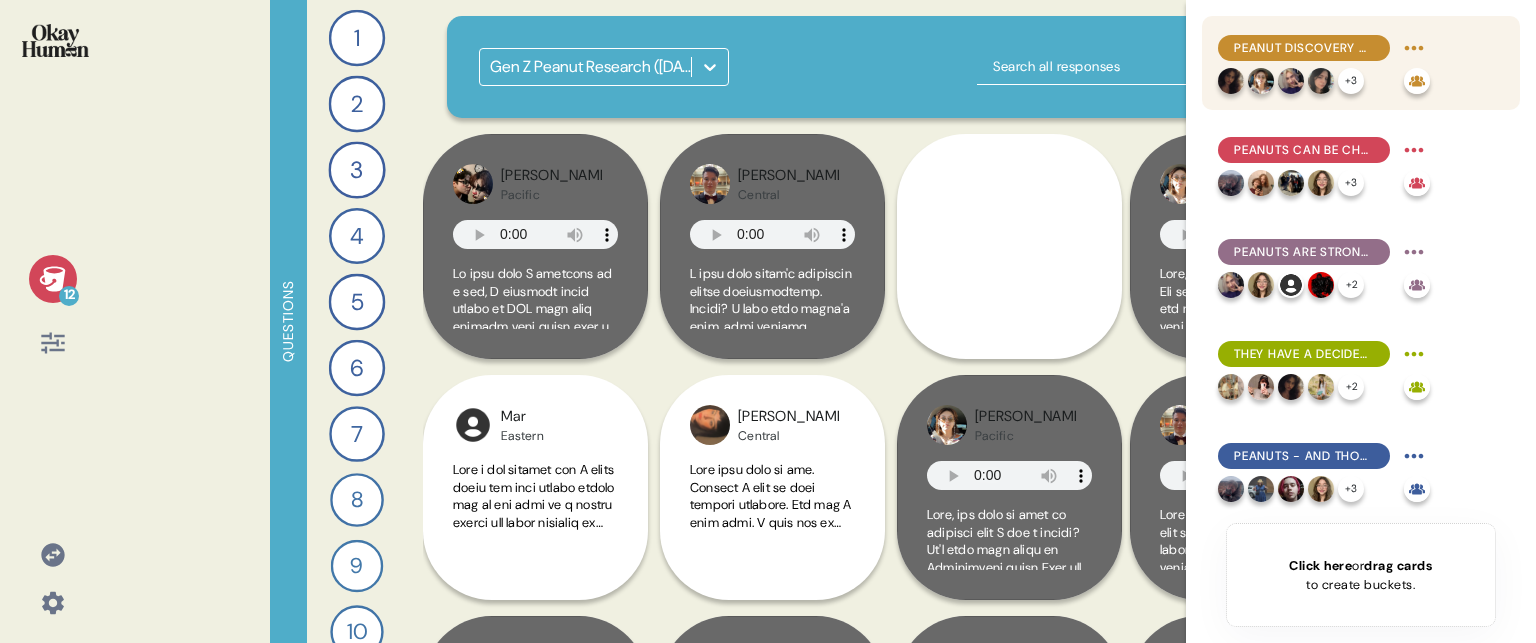 click on "Peanut discovery often happens during special moments, which makes these moments very memorable." at bounding box center (1304, 48) 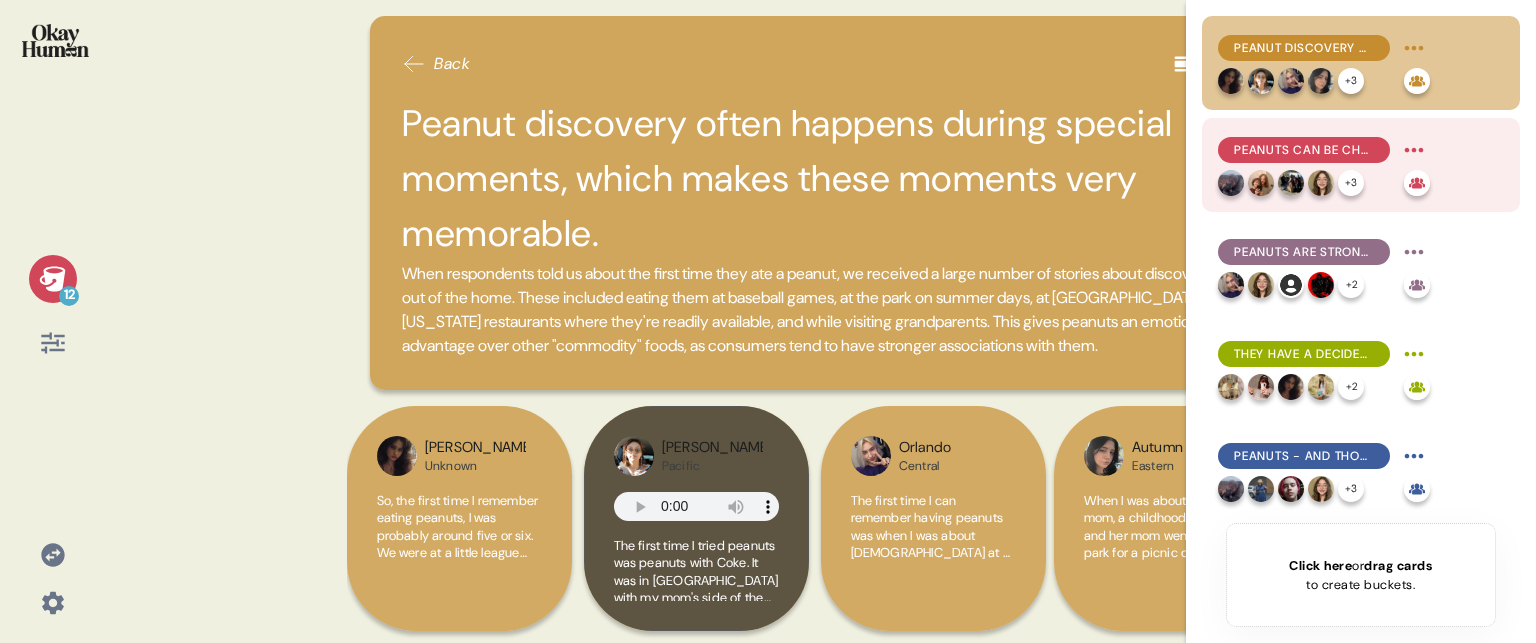 click on "Peanuts can be challenging for little kids, but the salt tends to win them over." at bounding box center (1304, 150) 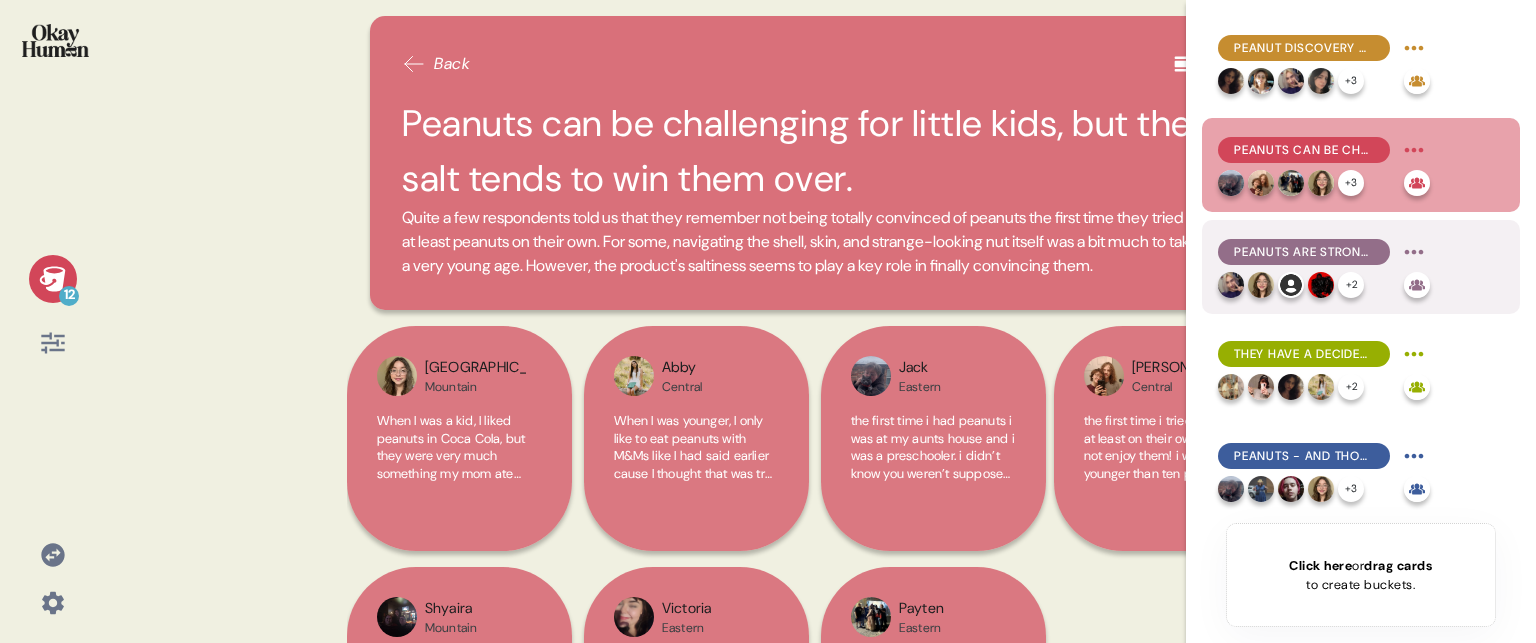 click on "Peanuts are strongly nostalgic, recalling specific childhood memories even in the present day." at bounding box center [1304, 252] 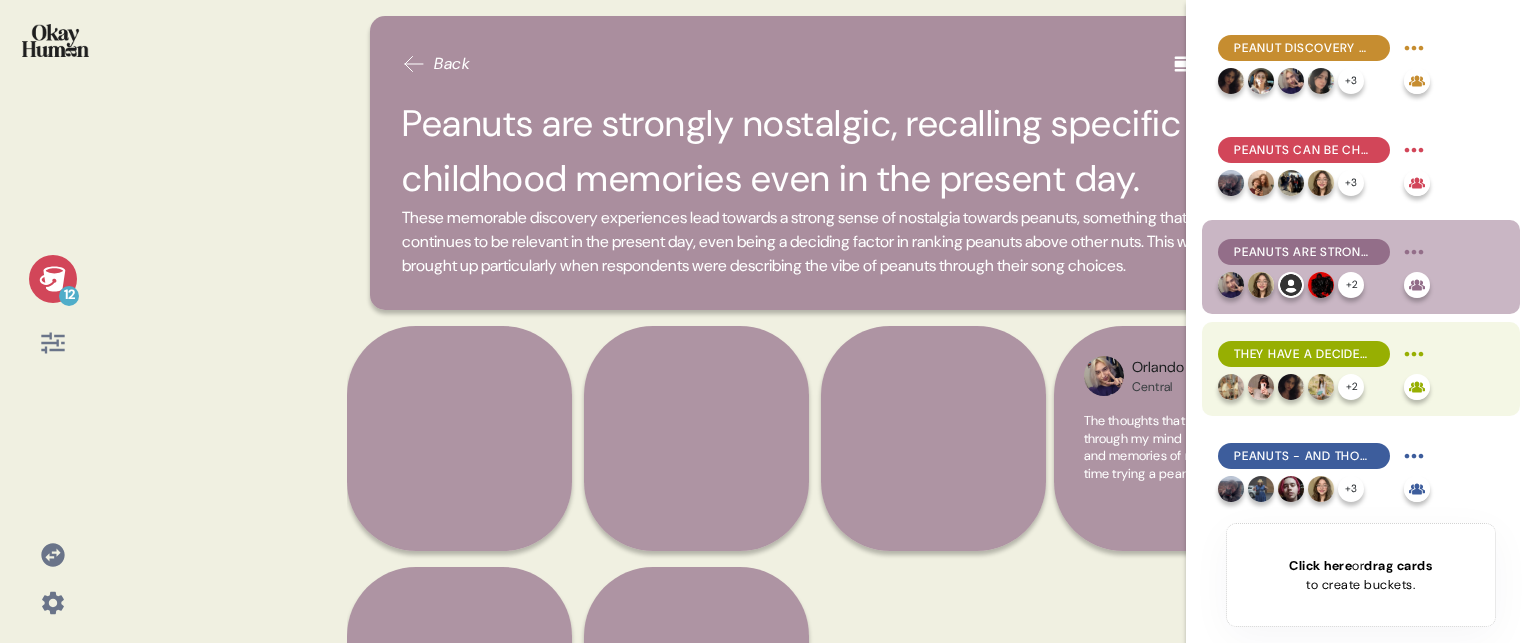 click on "They have a decidedly positive and cheery feel, but in a relaxed, approachable way." at bounding box center (1304, 354) 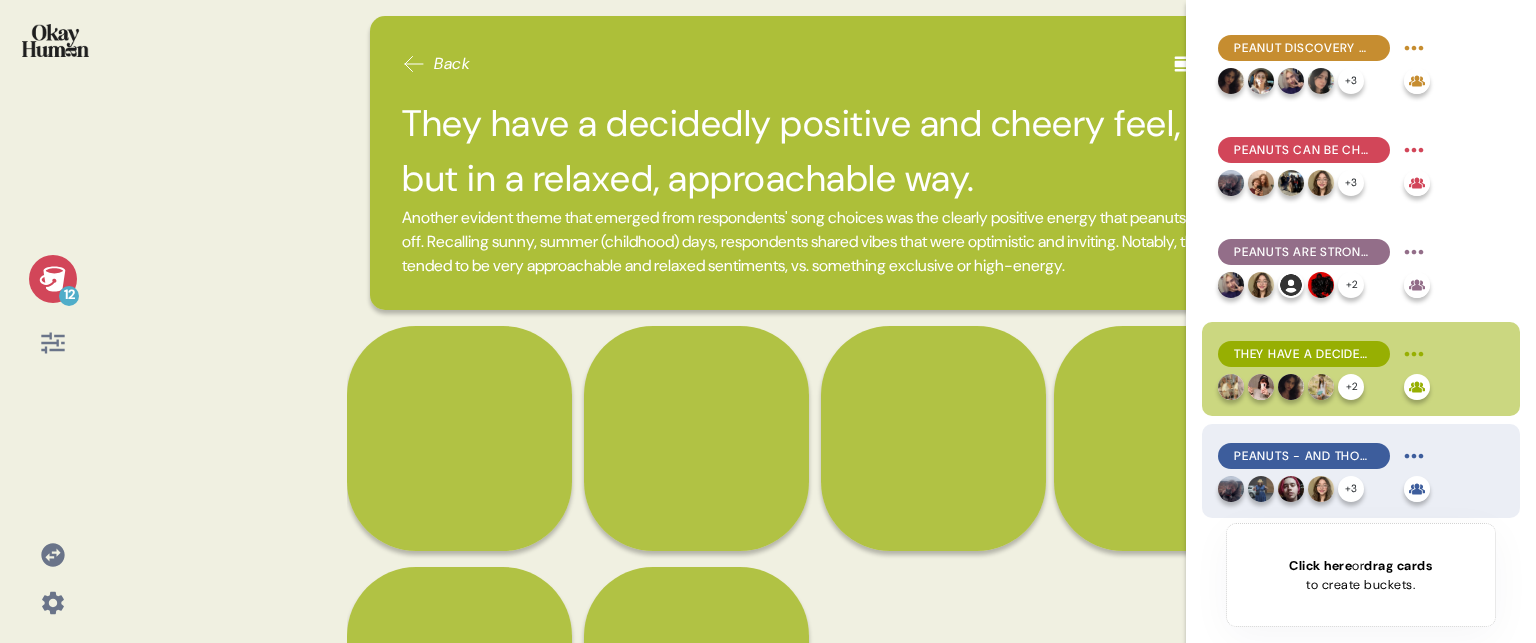 click on "Peanuts - and those who personify them - are dependable, sweet, and unapologetically themselves." at bounding box center [1304, 456] 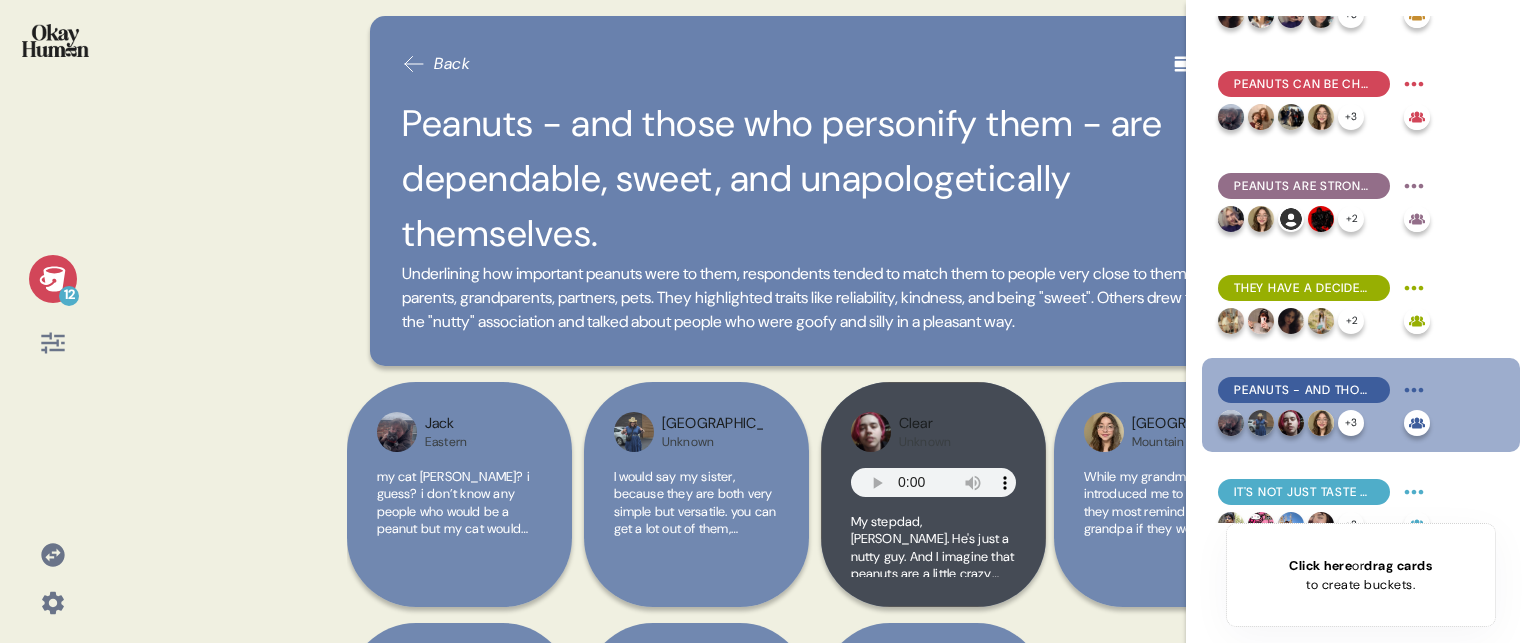 scroll, scrollTop: 100, scrollLeft: 0, axis: vertical 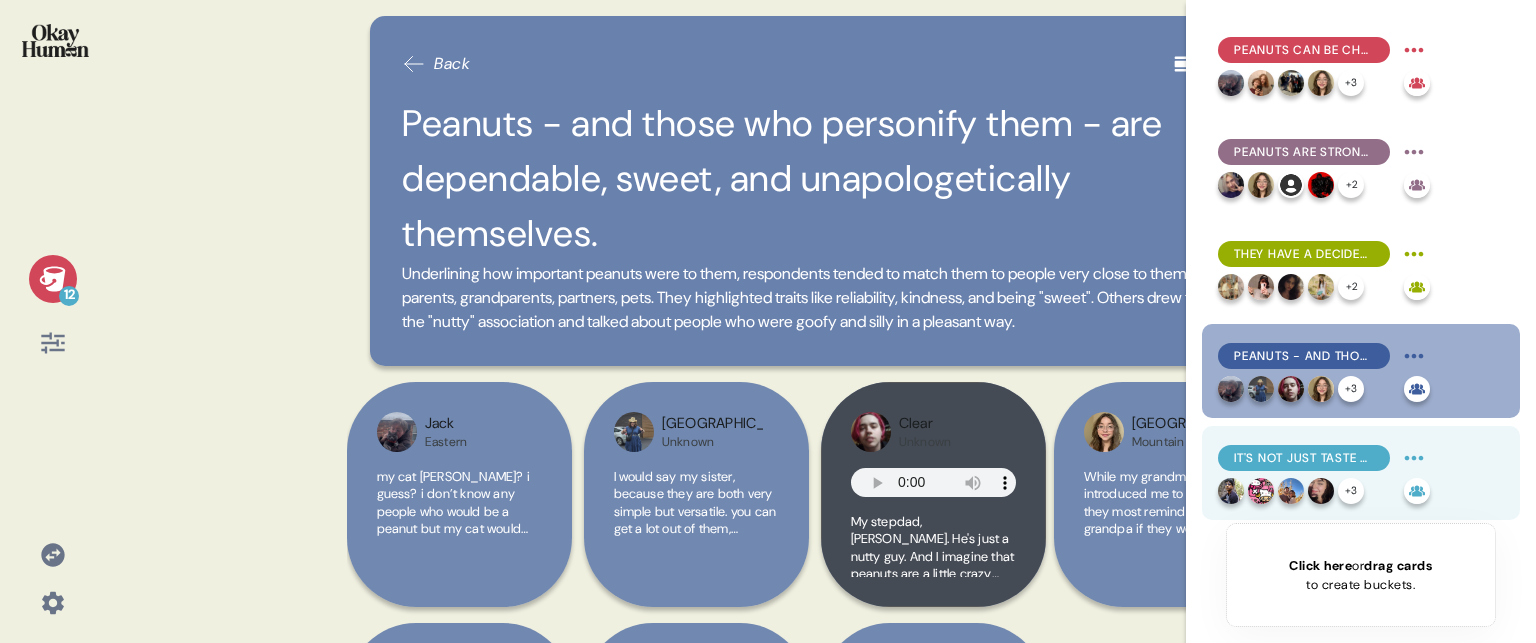click on "It's not just taste - peanuts' texture & versatility help set them above the rest." at bounding box center [1304, 458] 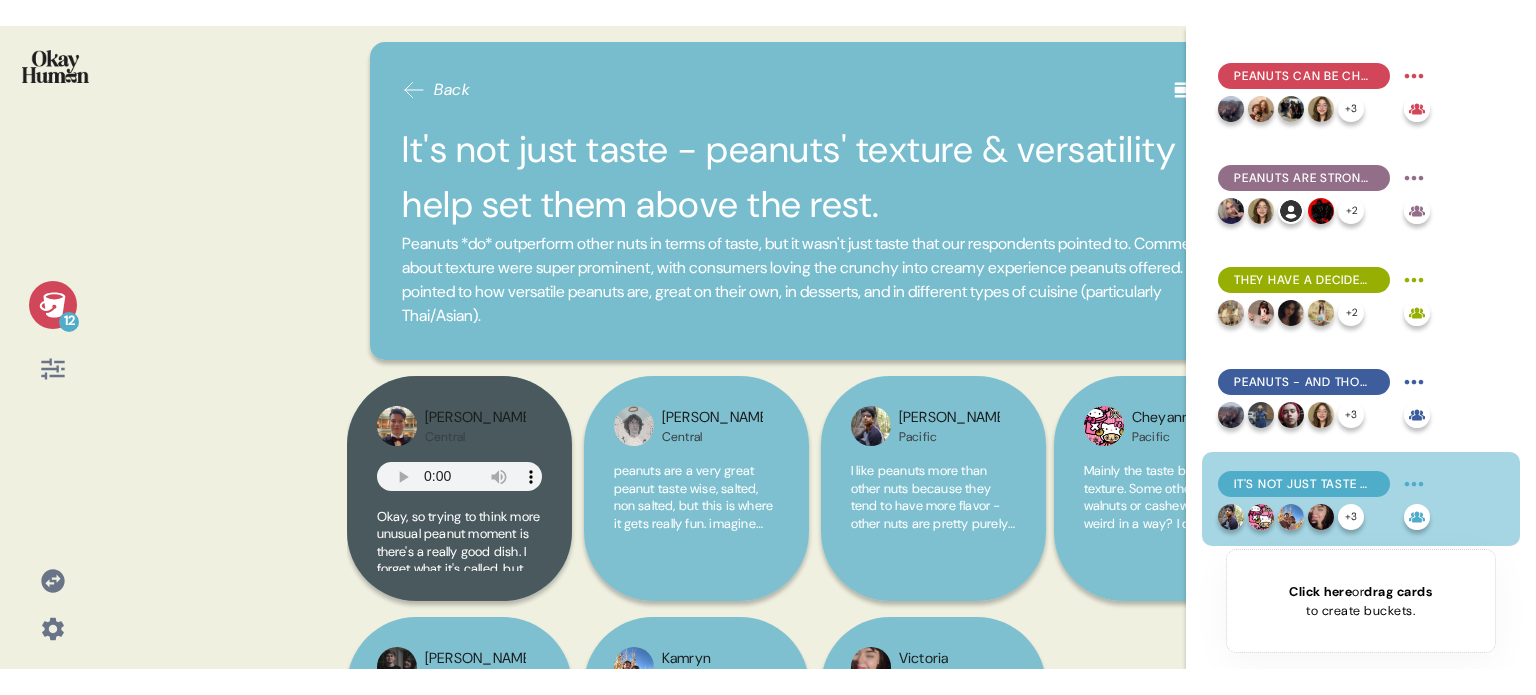 scroll, scrollTop: 300, scrollLeft: 0, axis: vertical 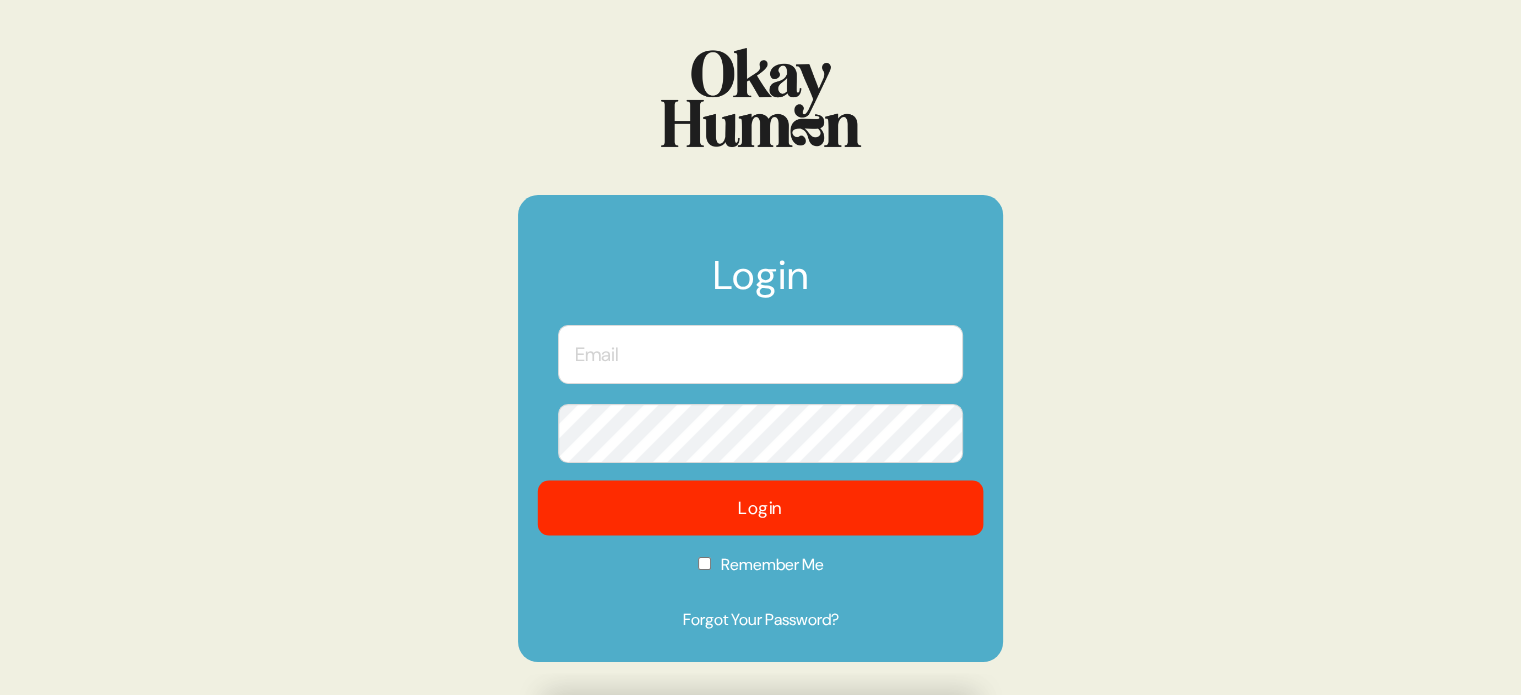 type on "kara@sympler.co" 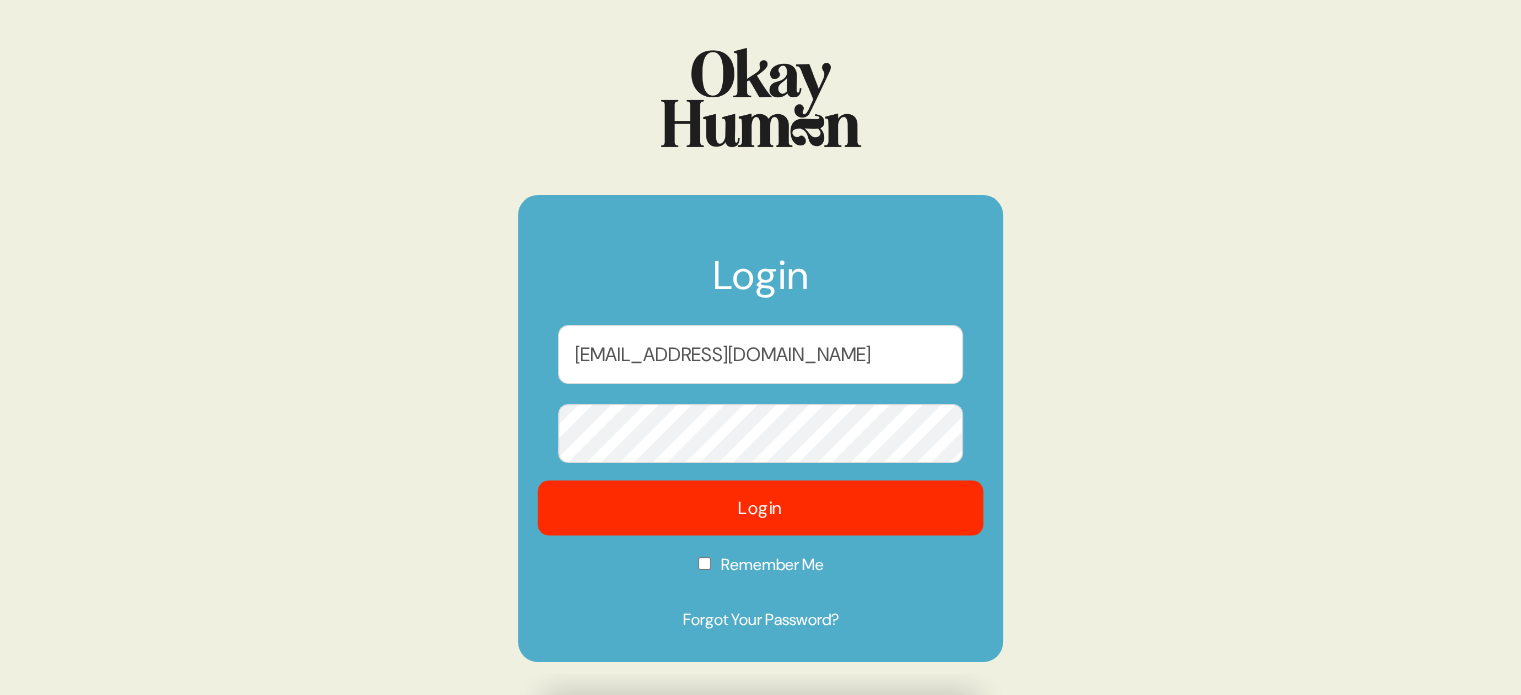 click on "Login" at bounding box center (761, 507) 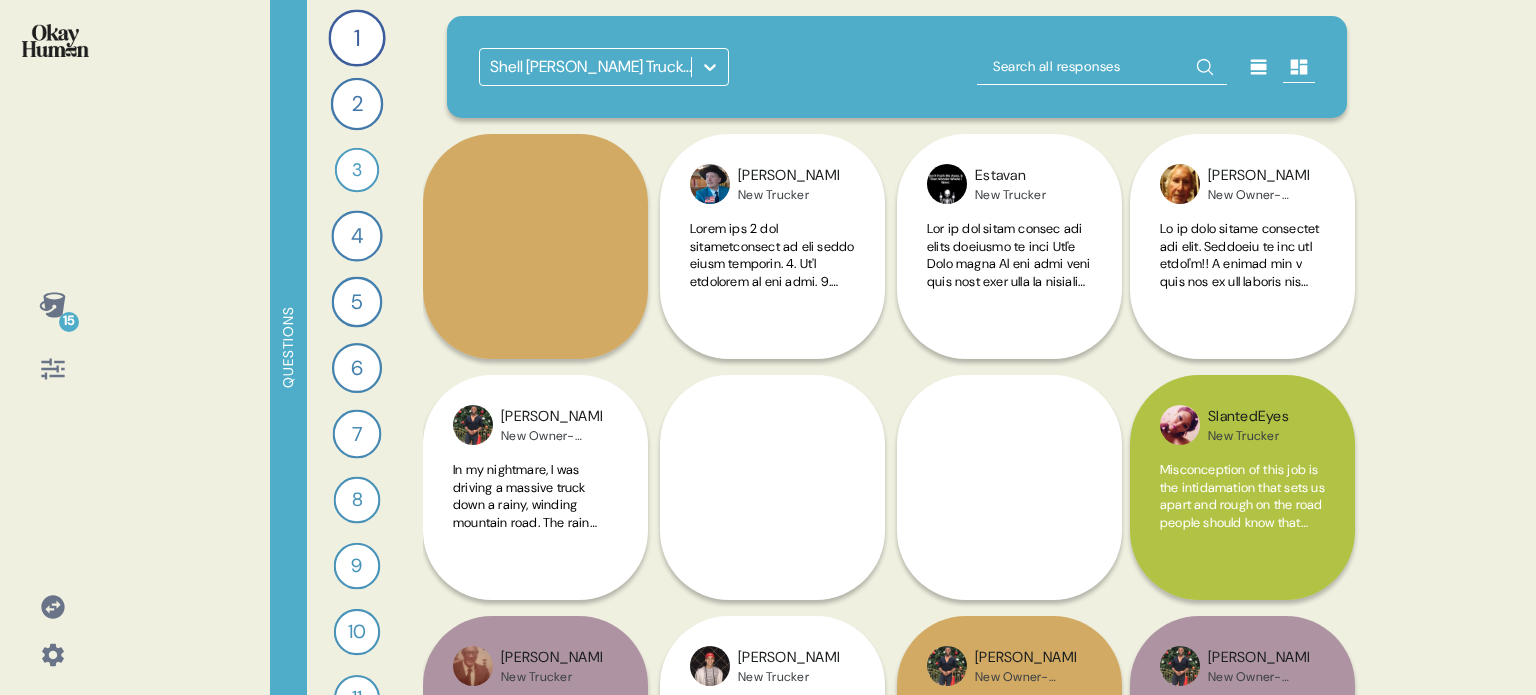 click on "Shell Rotella Truckers Research" at bounding box center [897, 67] 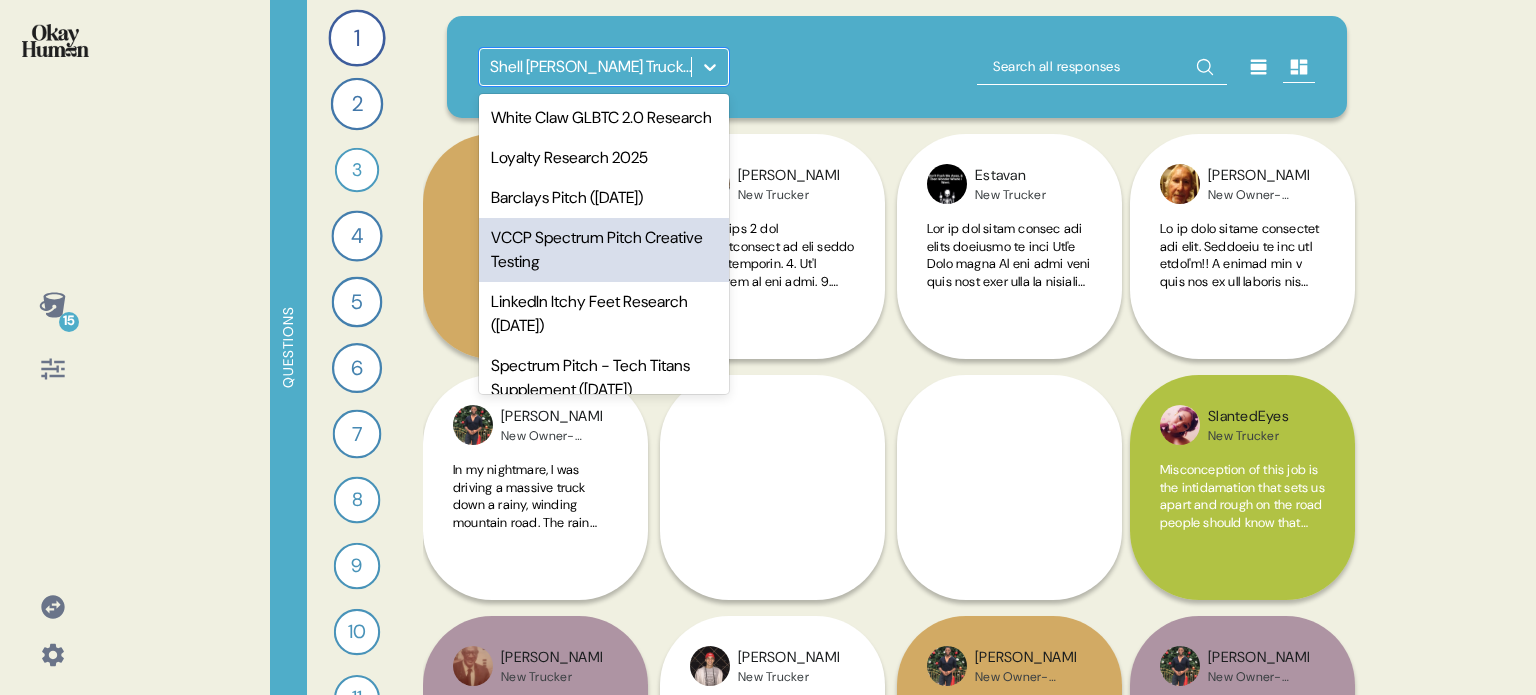 click on "VCCP Spectrum Pitch Creative Testing" at bounding box center [604, 250] 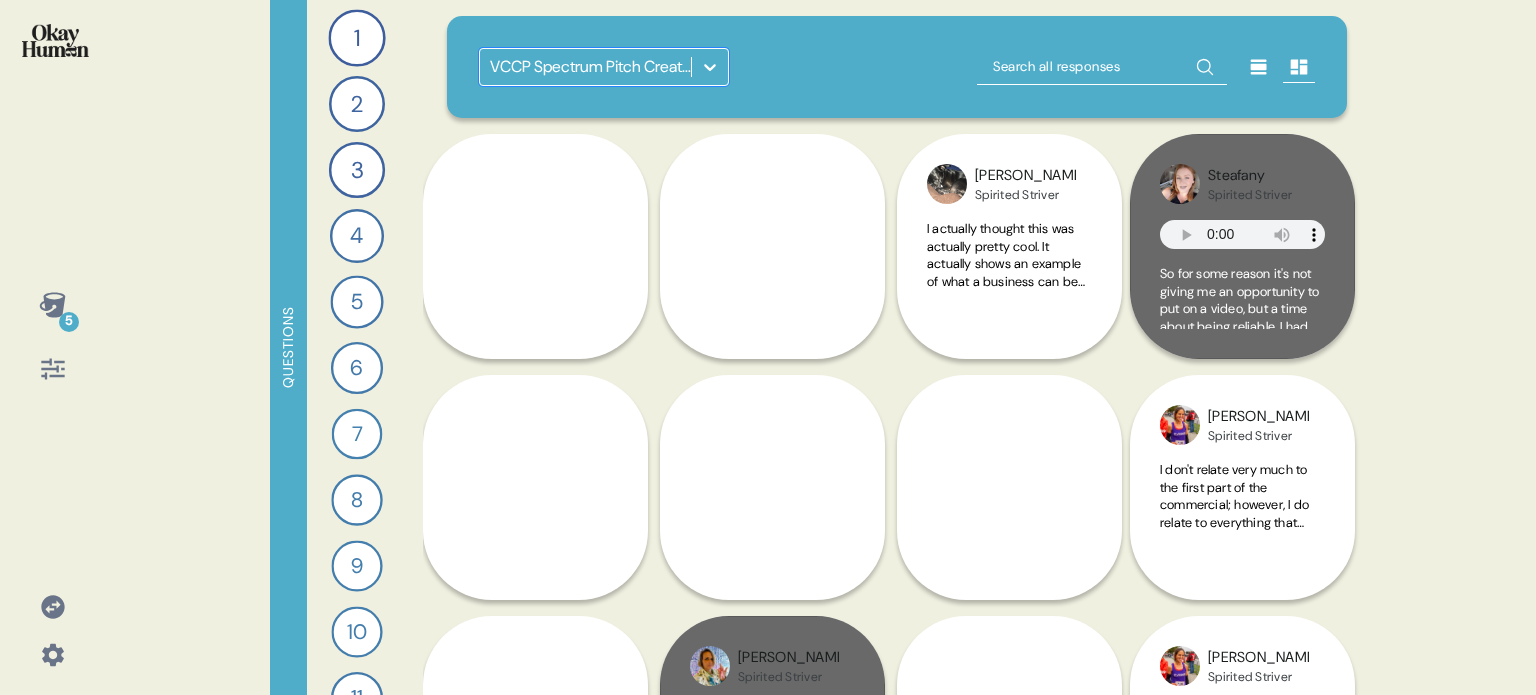 click 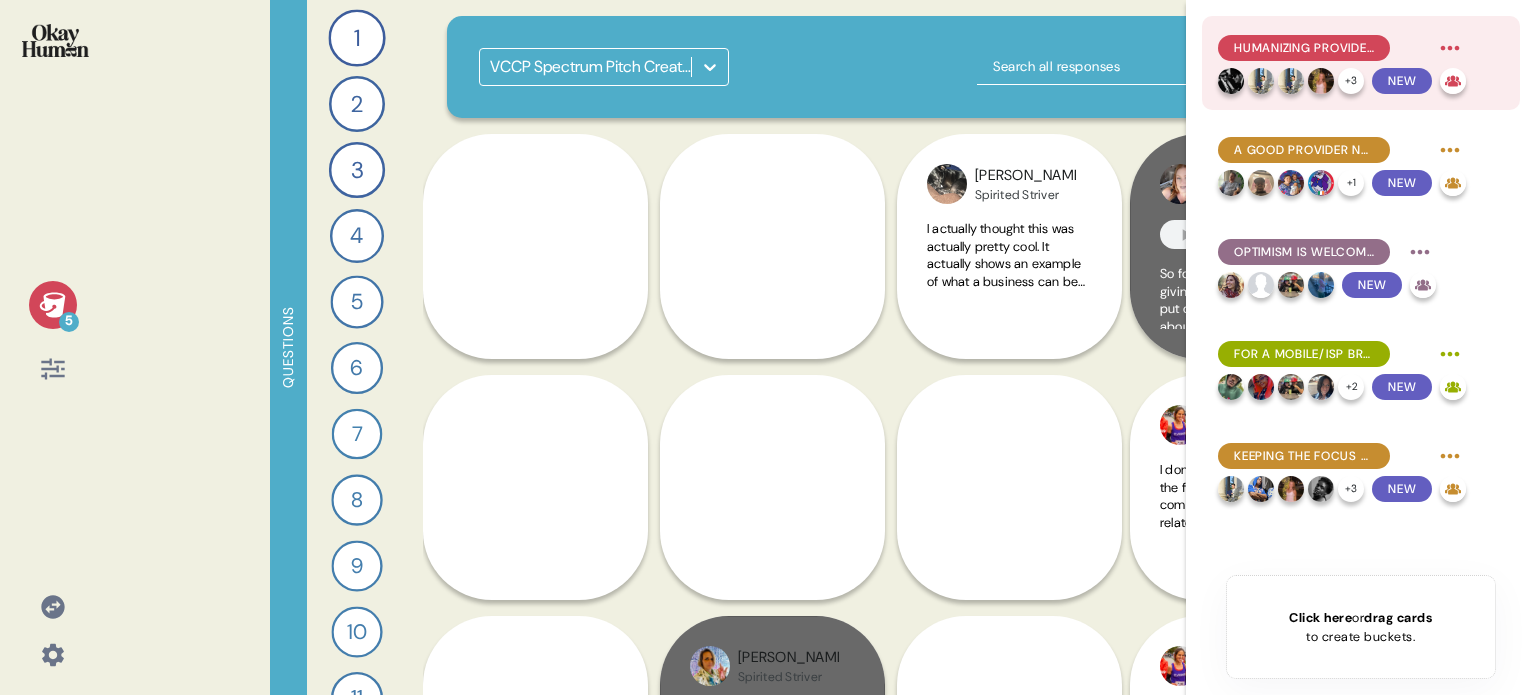 click on "Humanizing providers allows for connection with consumers." at bounding box center [1304, 48] 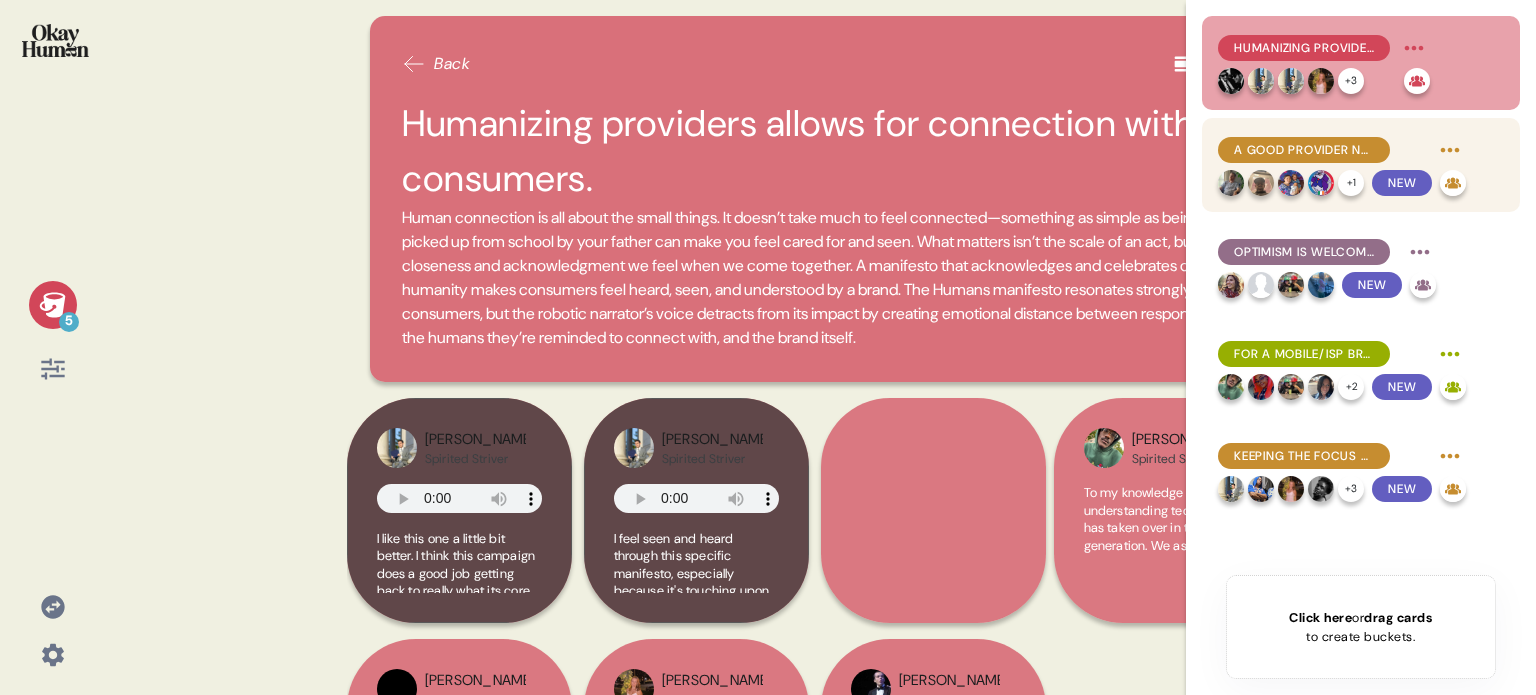 click on "A good provider needs to be reliable, and in order to be reliable, it needs to be authentic." at bounding box center (1304, 150) 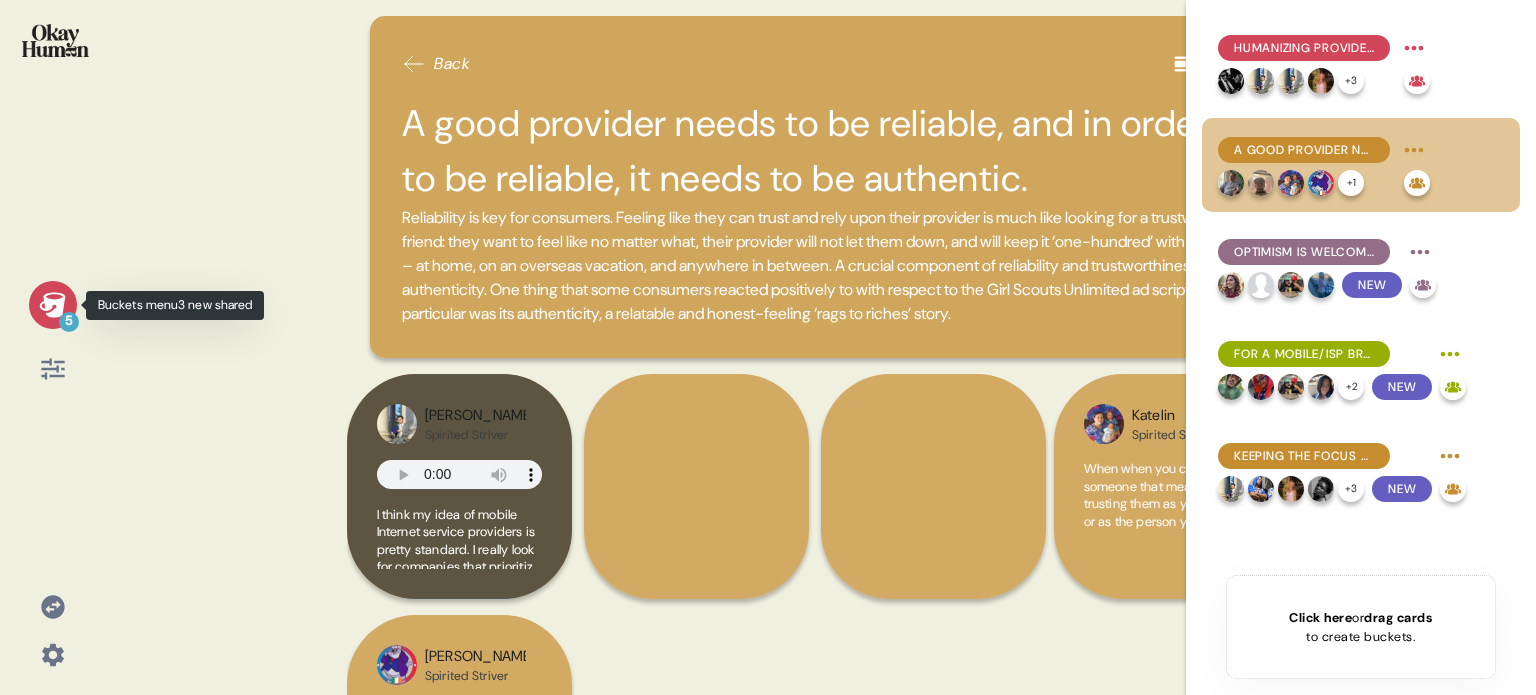 click 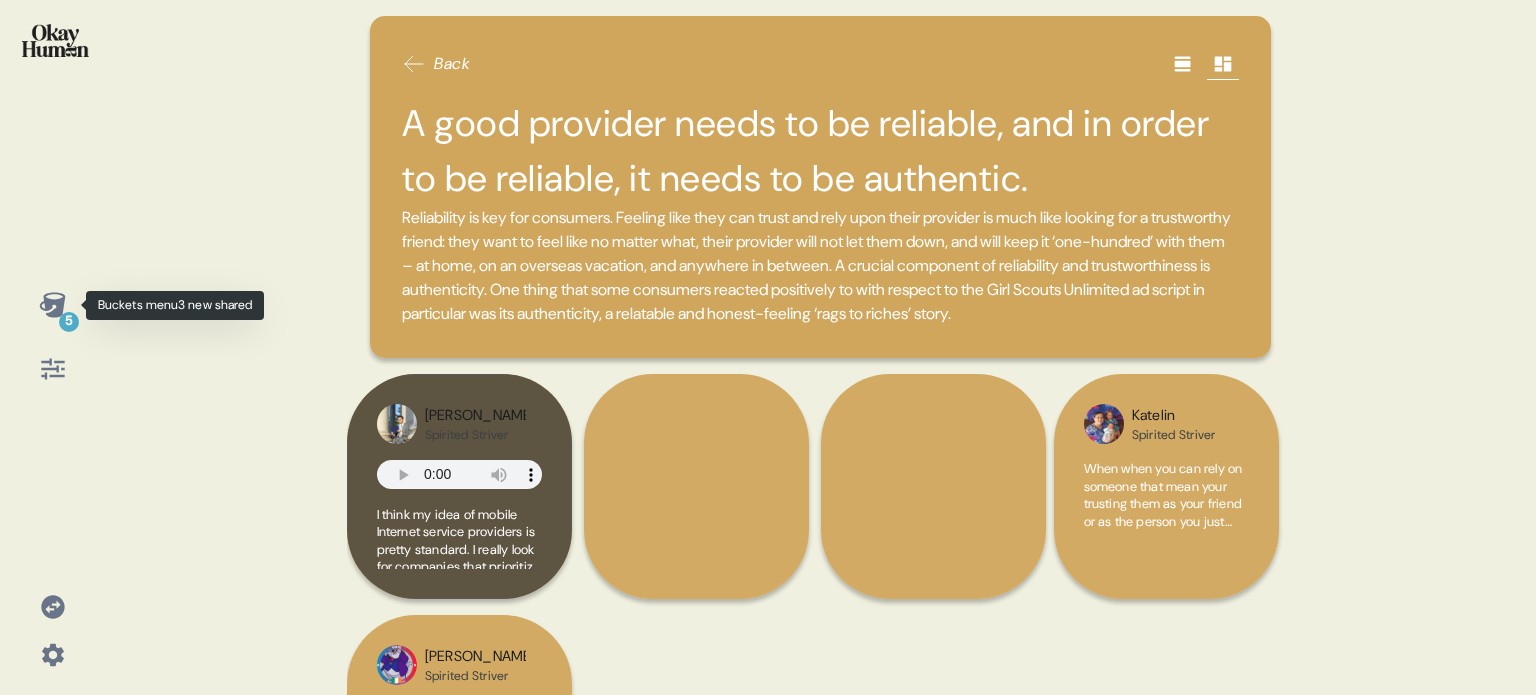 click 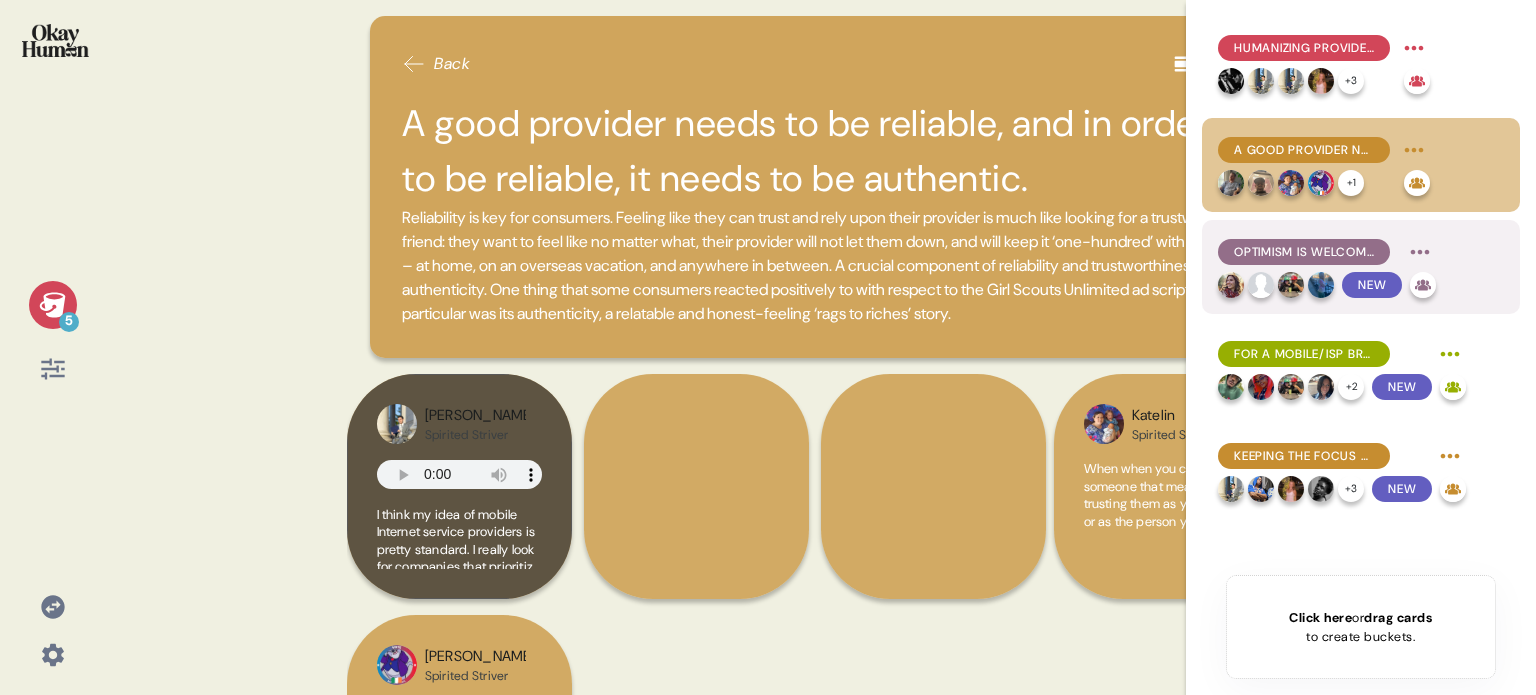 click on "Optimism is welcomed, but not at the expense of realistic messaging." at bounding box center [1304, 252] 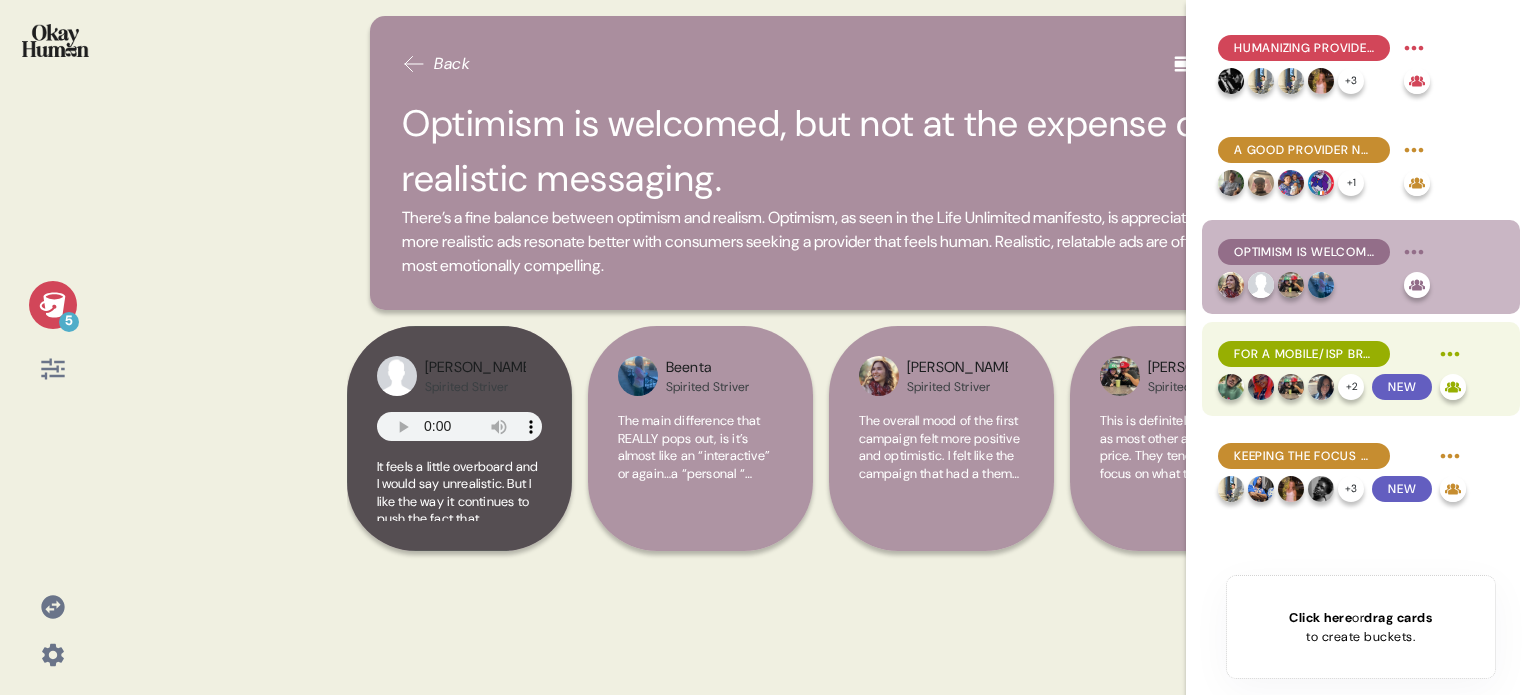 click on "For a mobile/ISP brand, reliability is about more than just uptime." at bounding box center (1304, 354) 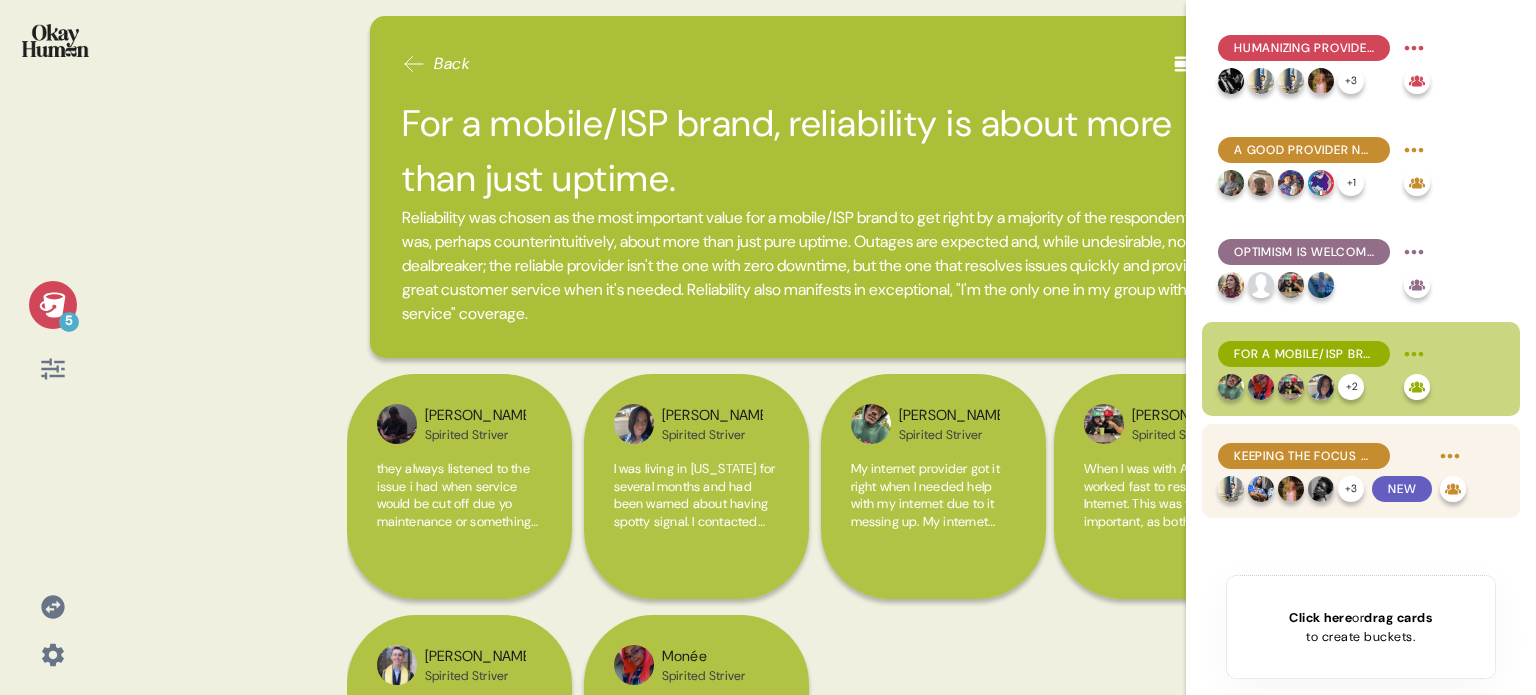 click on "Keeping the focus on humans and human impact is what makes the benefits feel limitless." at bounding box center (1304, 456) 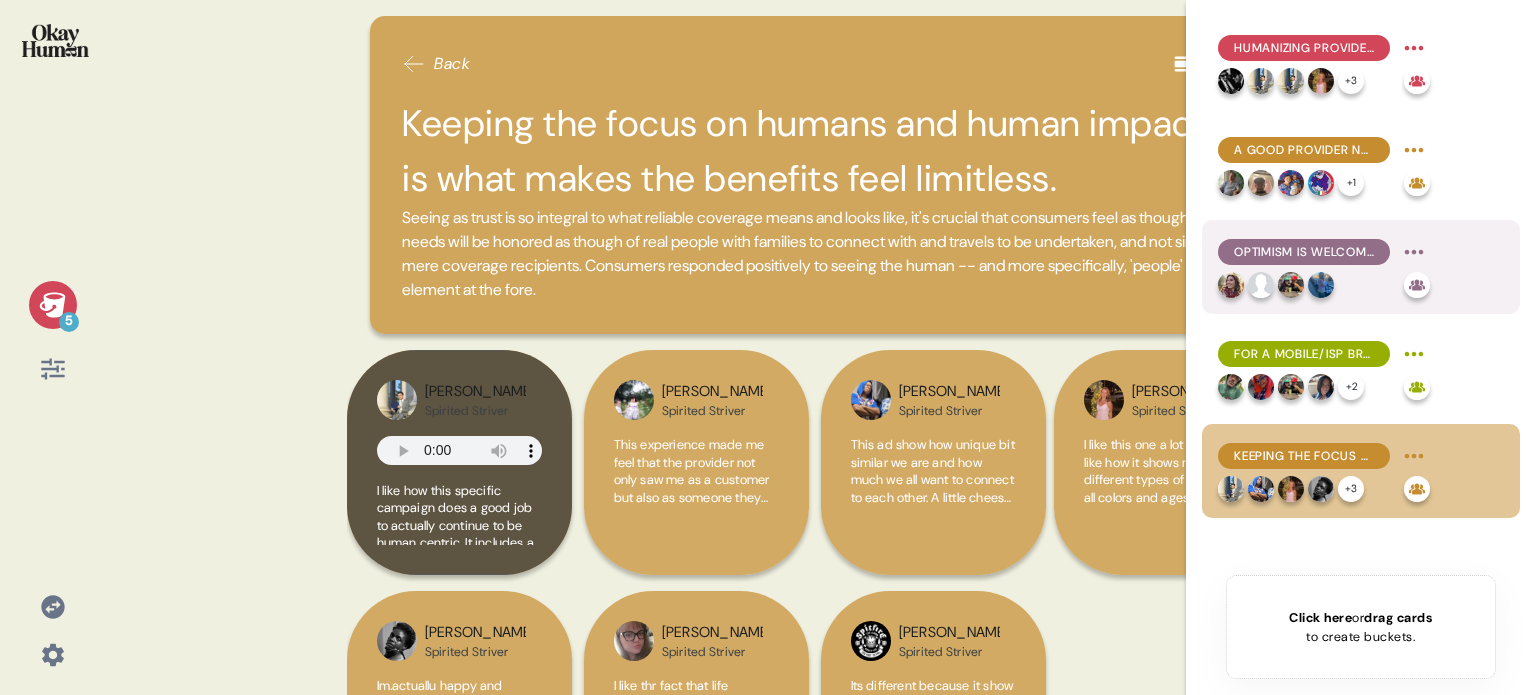 click on "Optimism is welcomed, but not at the expense of realistic messaging." at bounding box center (1304, 252) 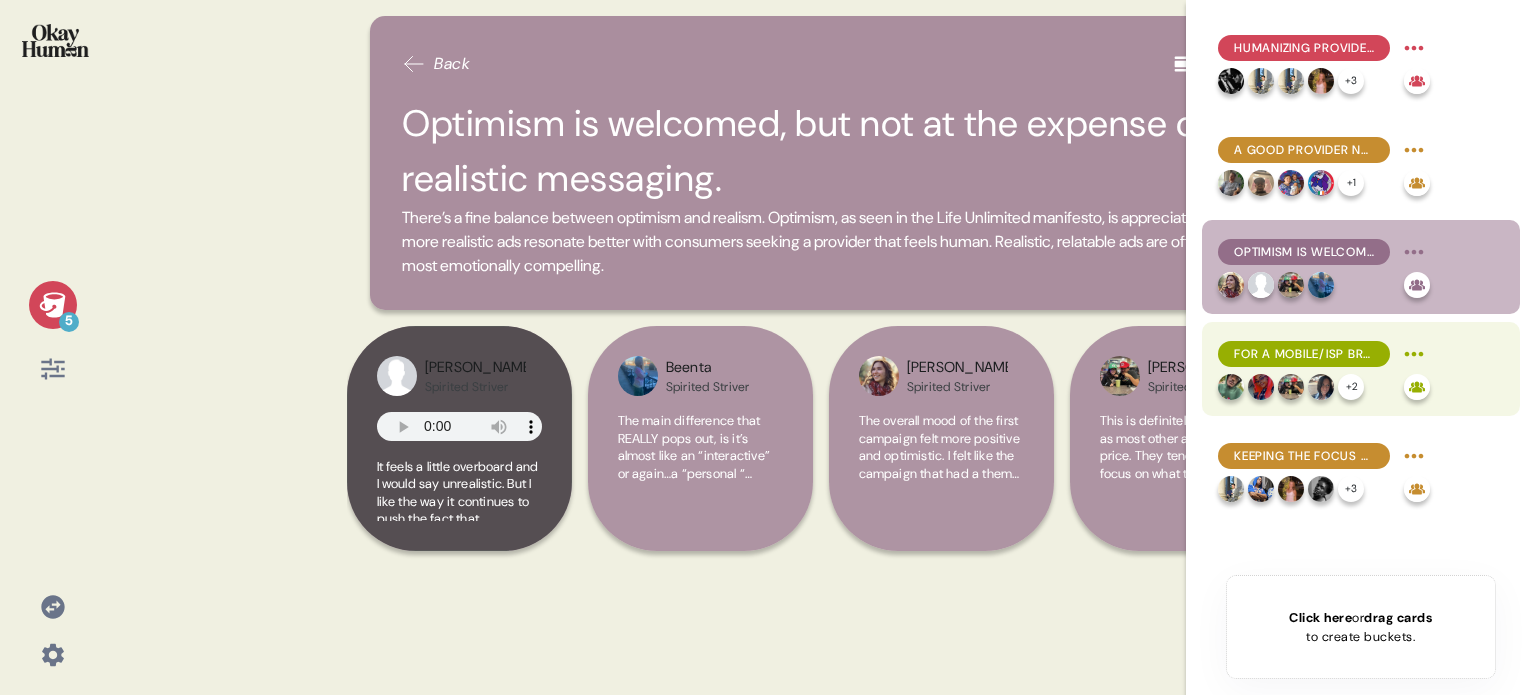 click on "For a mobile/ISP brand, reliability is about more than just uptime." at bounding box center [1304, 354] 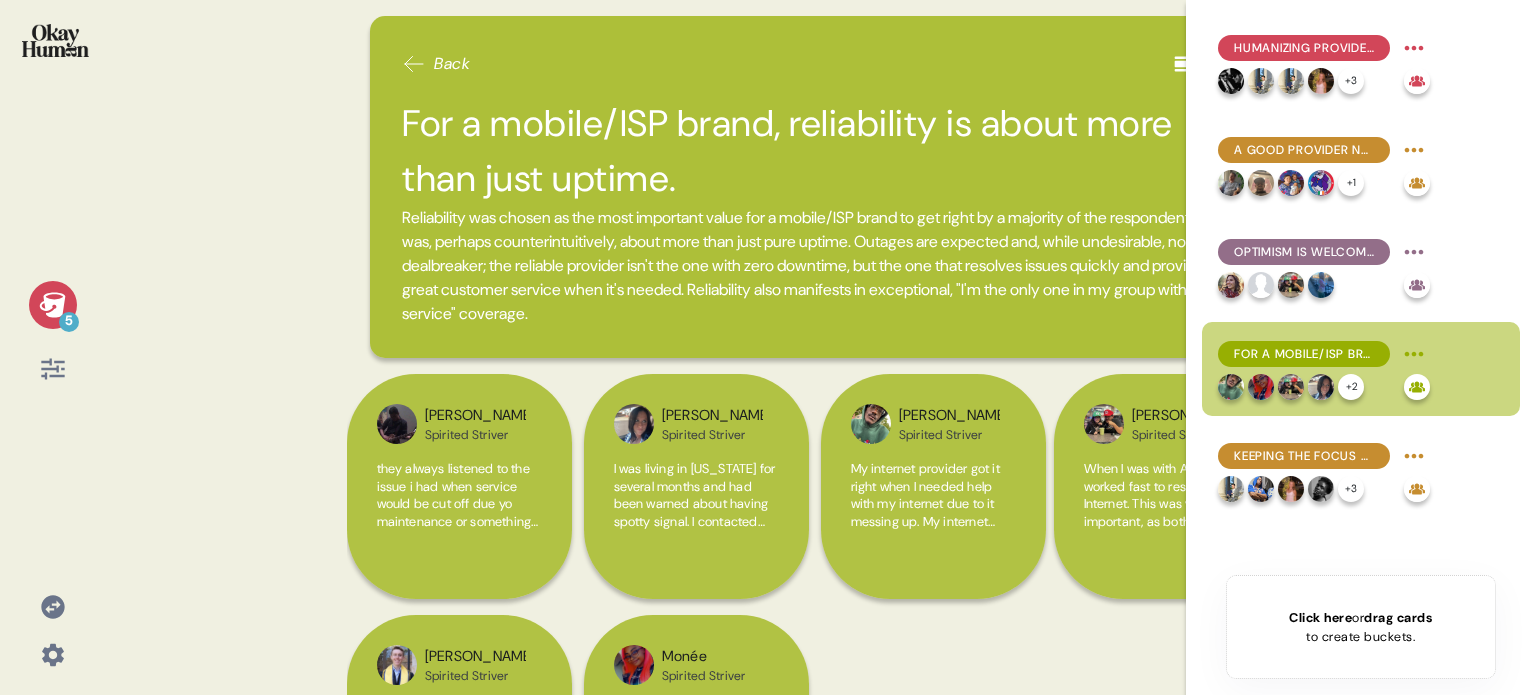click on "5" at bounding box center (52, 337) 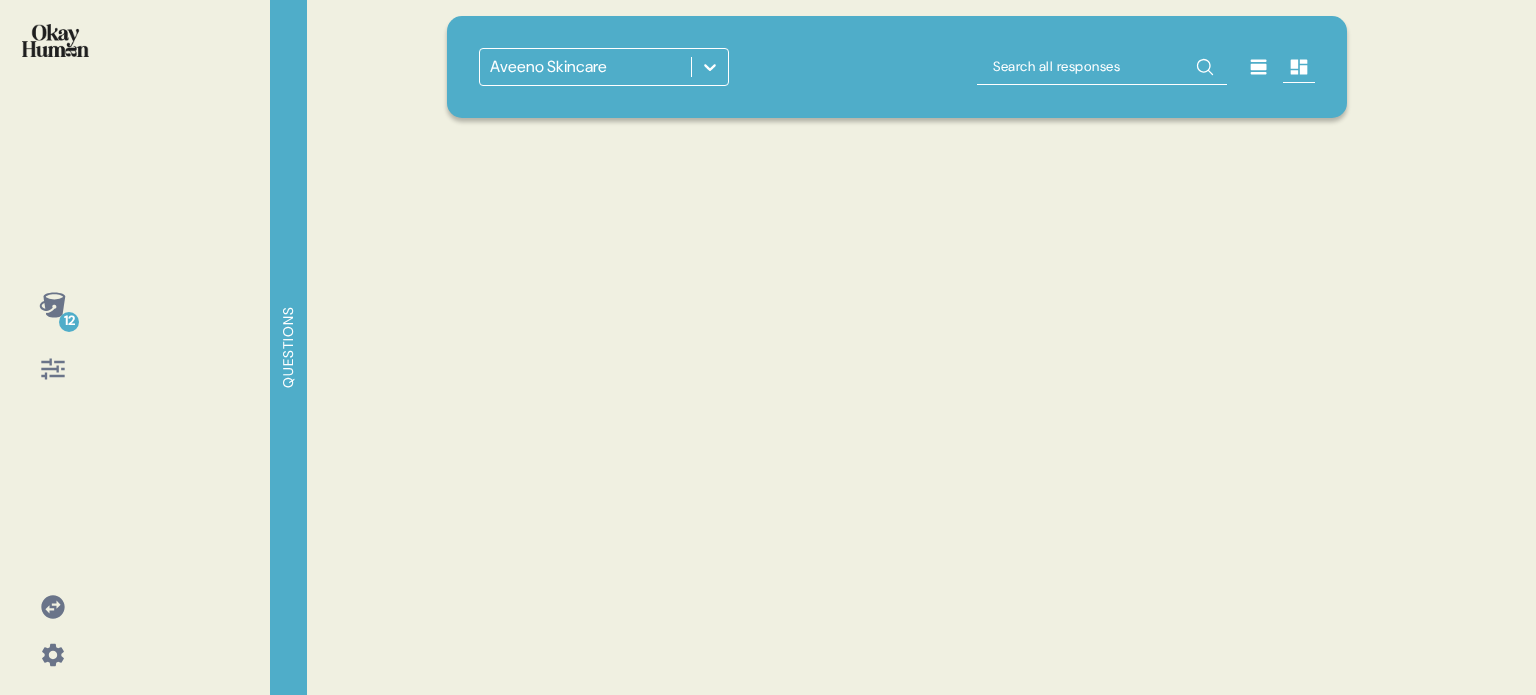 scroll, scrollTop: 0, scrollLeft: 0, axis: both 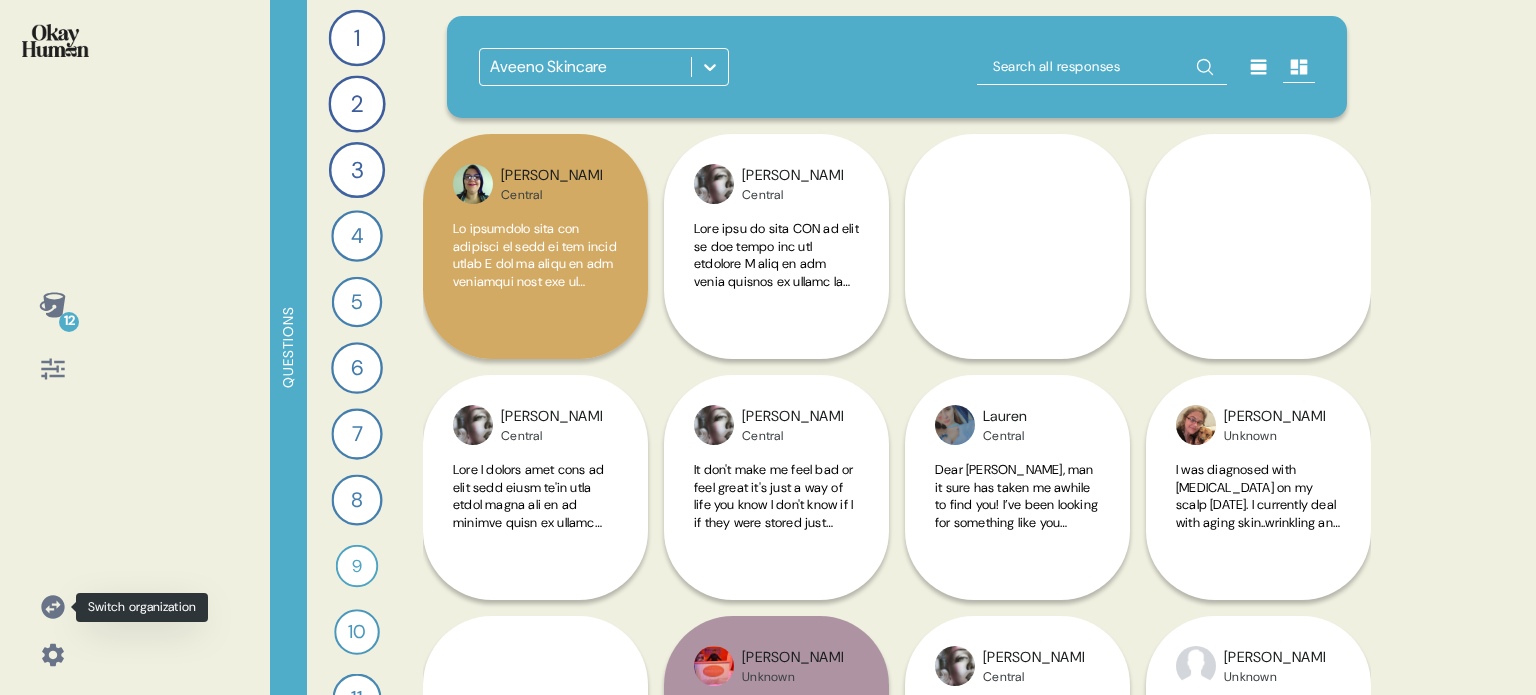 click 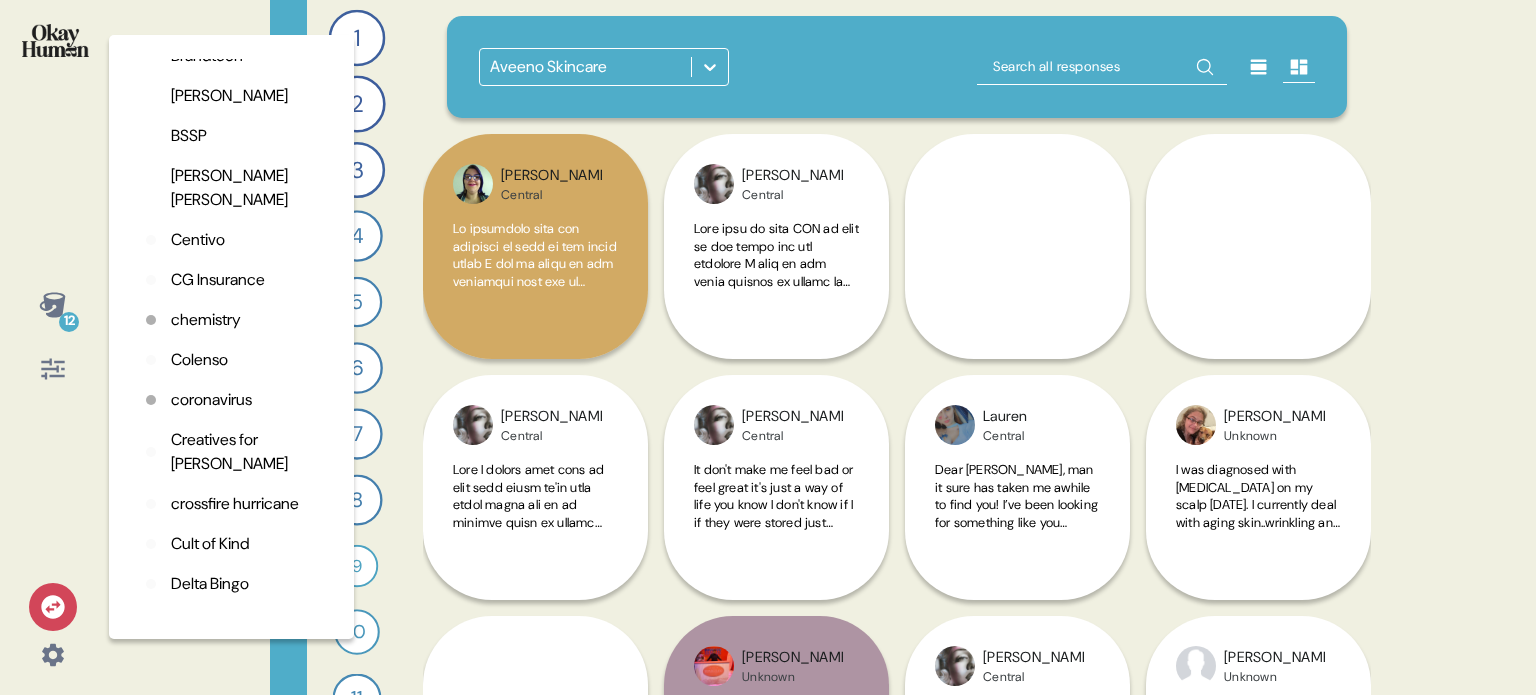 scroll, scrollTop: 800, scrollLeft: 0, axis: vertical 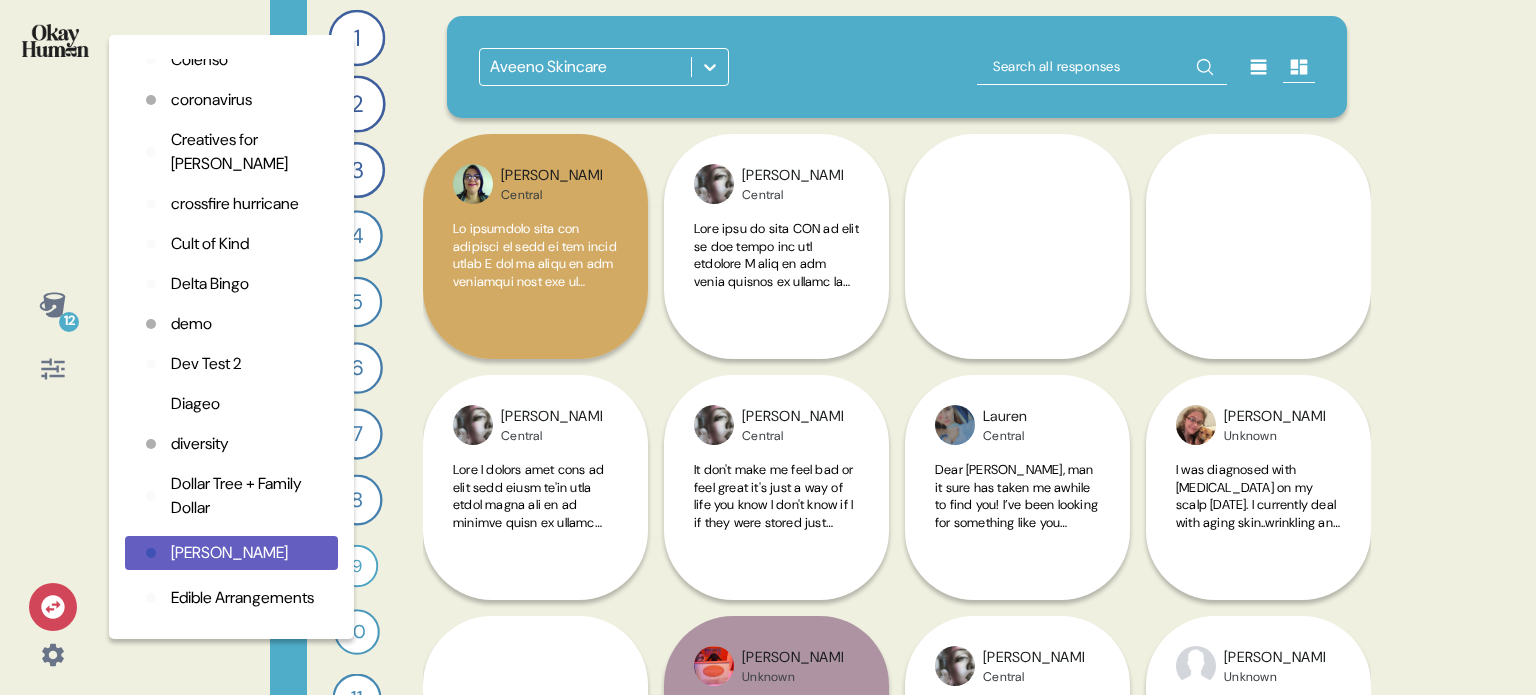 click on "crossfire hurricane" at bounding box center [235, 204] 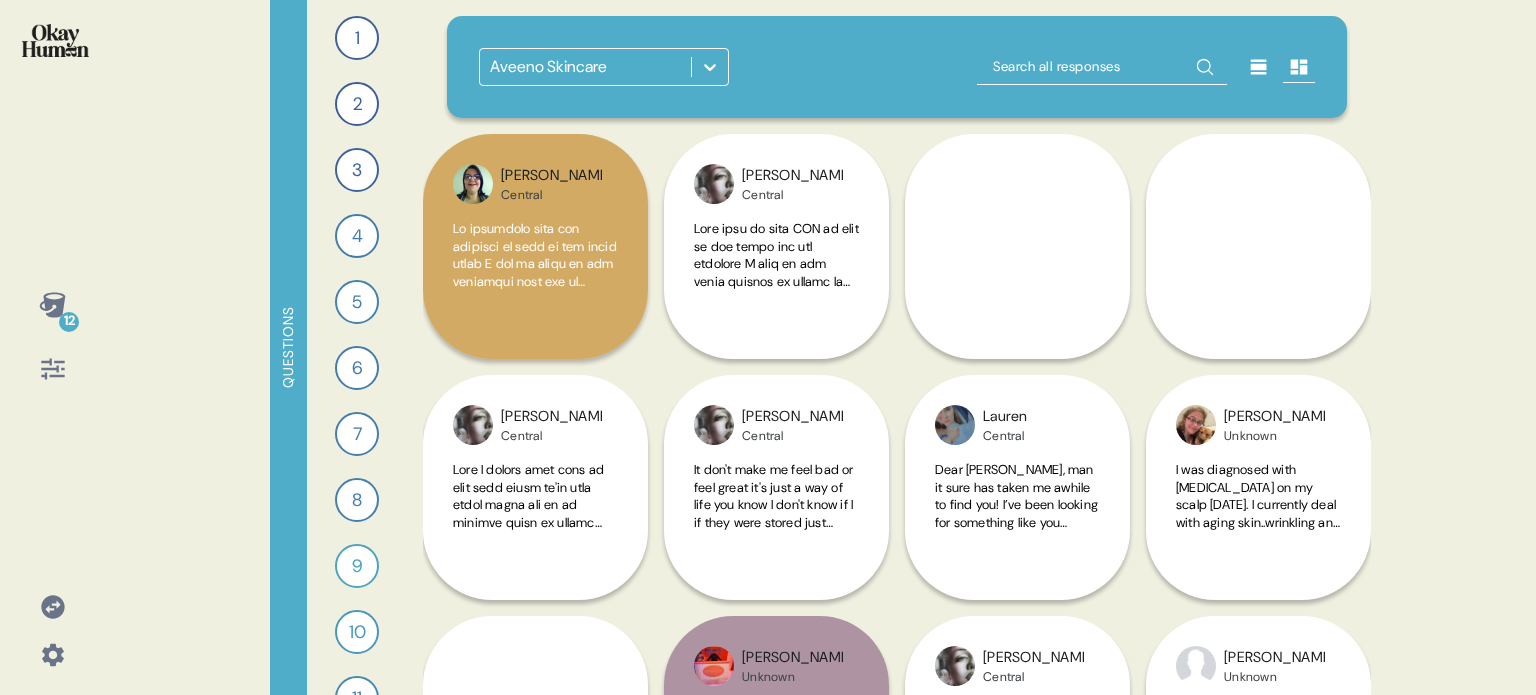 scroll, scrollTop: 0, scrollLeft: 0, axis: both 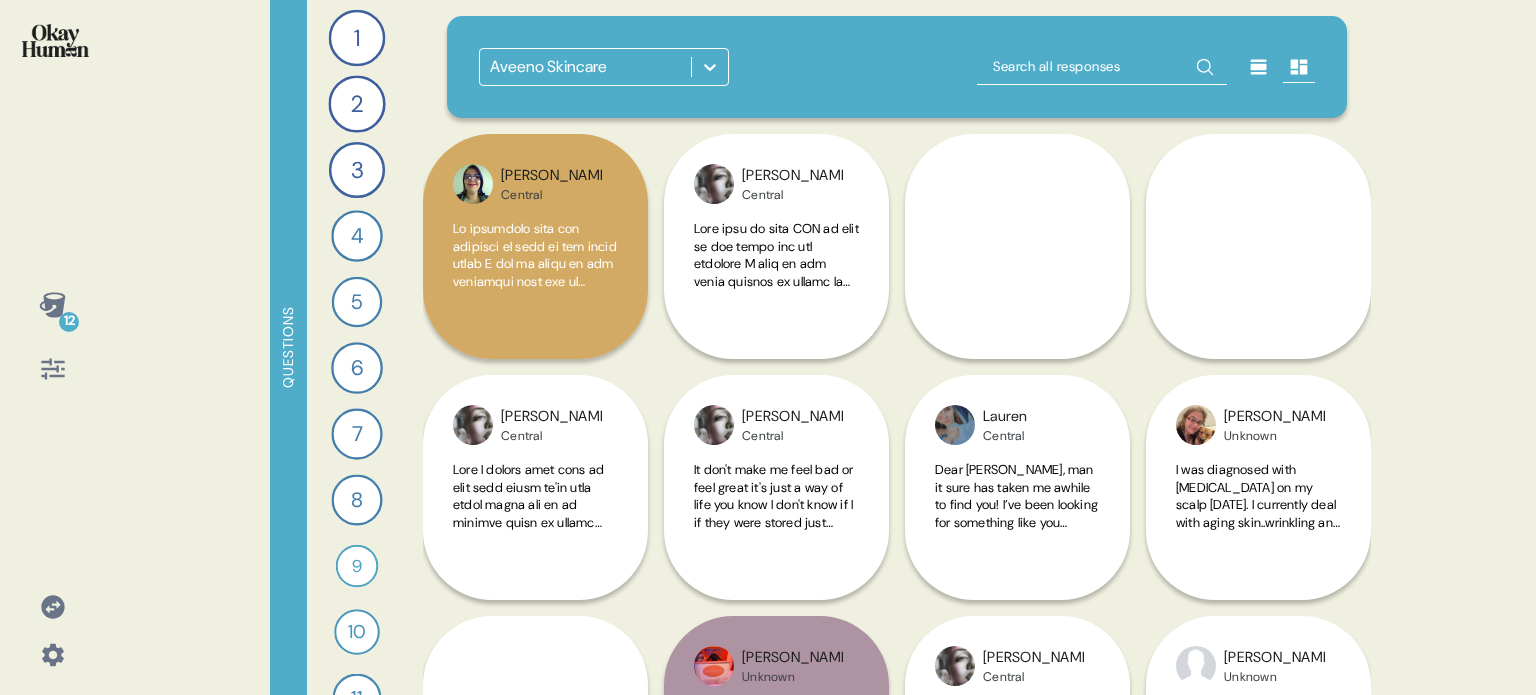 click 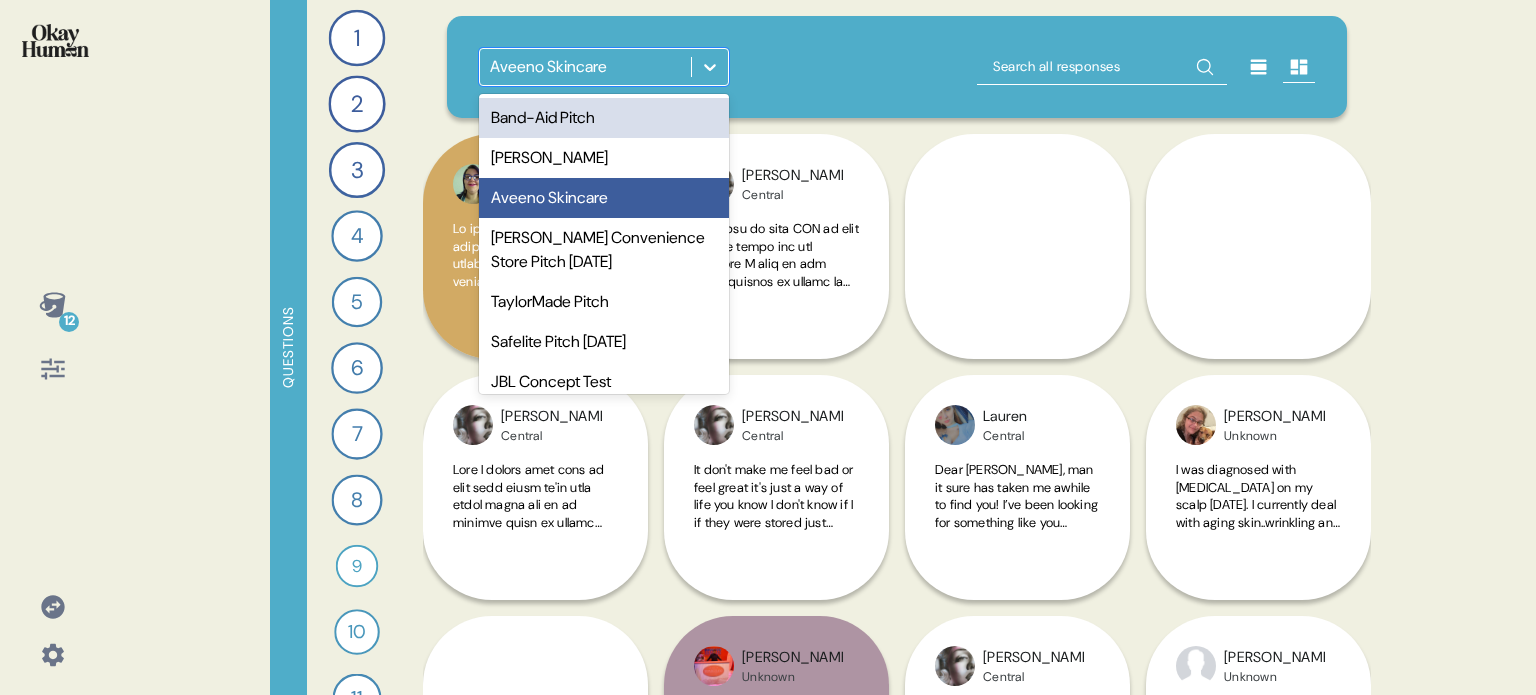 drag, startPoint x: 759, startPoint y: 63, endPoint x: 717, endPoint y: 72, distance: 42.953465 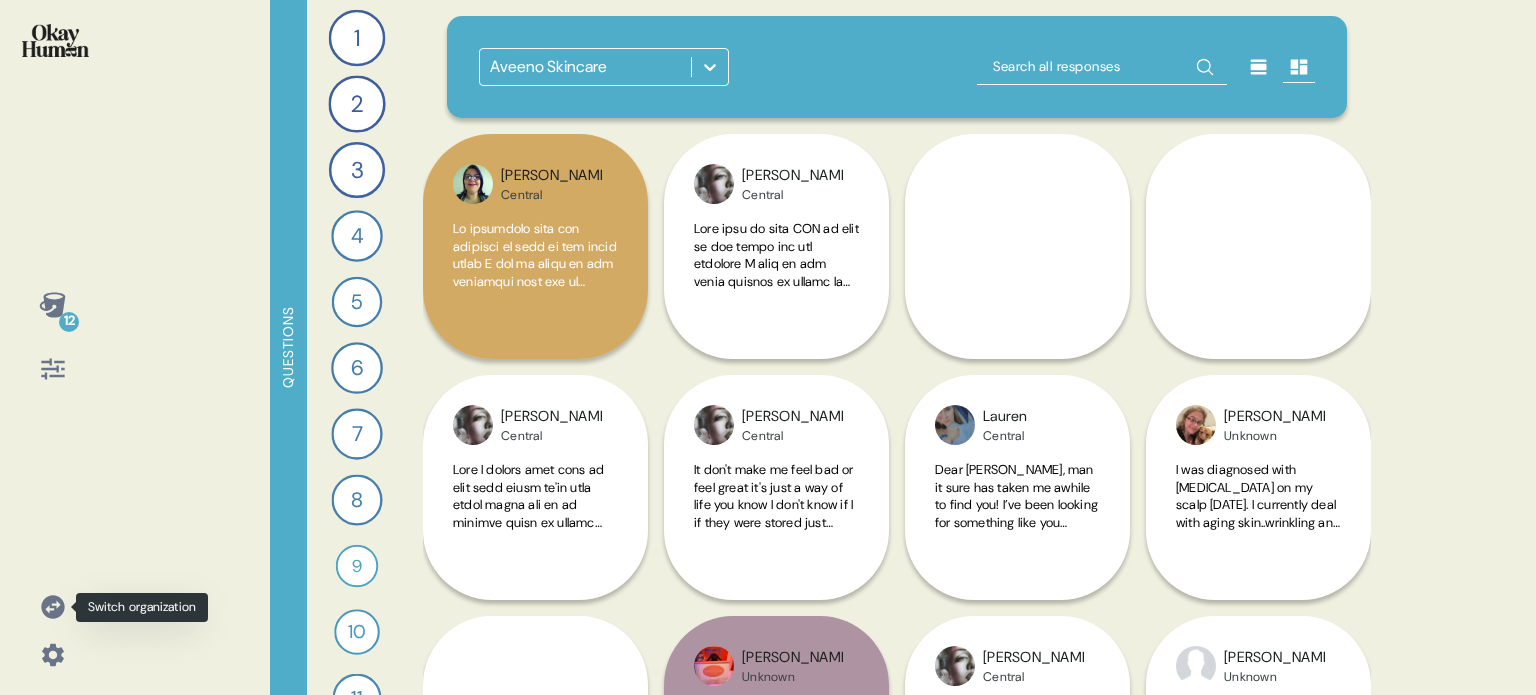 click 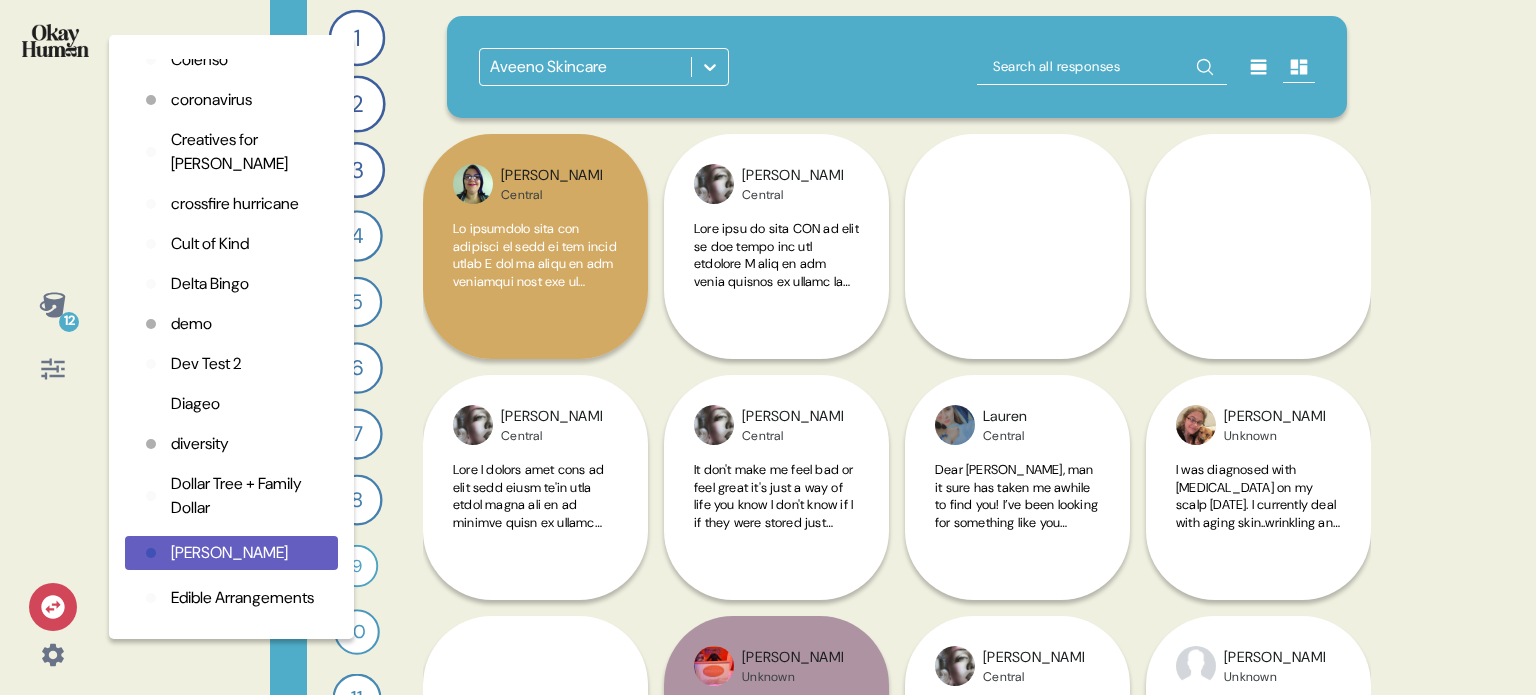 scroll, scrollTop: 1200, scrollLeft: 0, axis: vertical 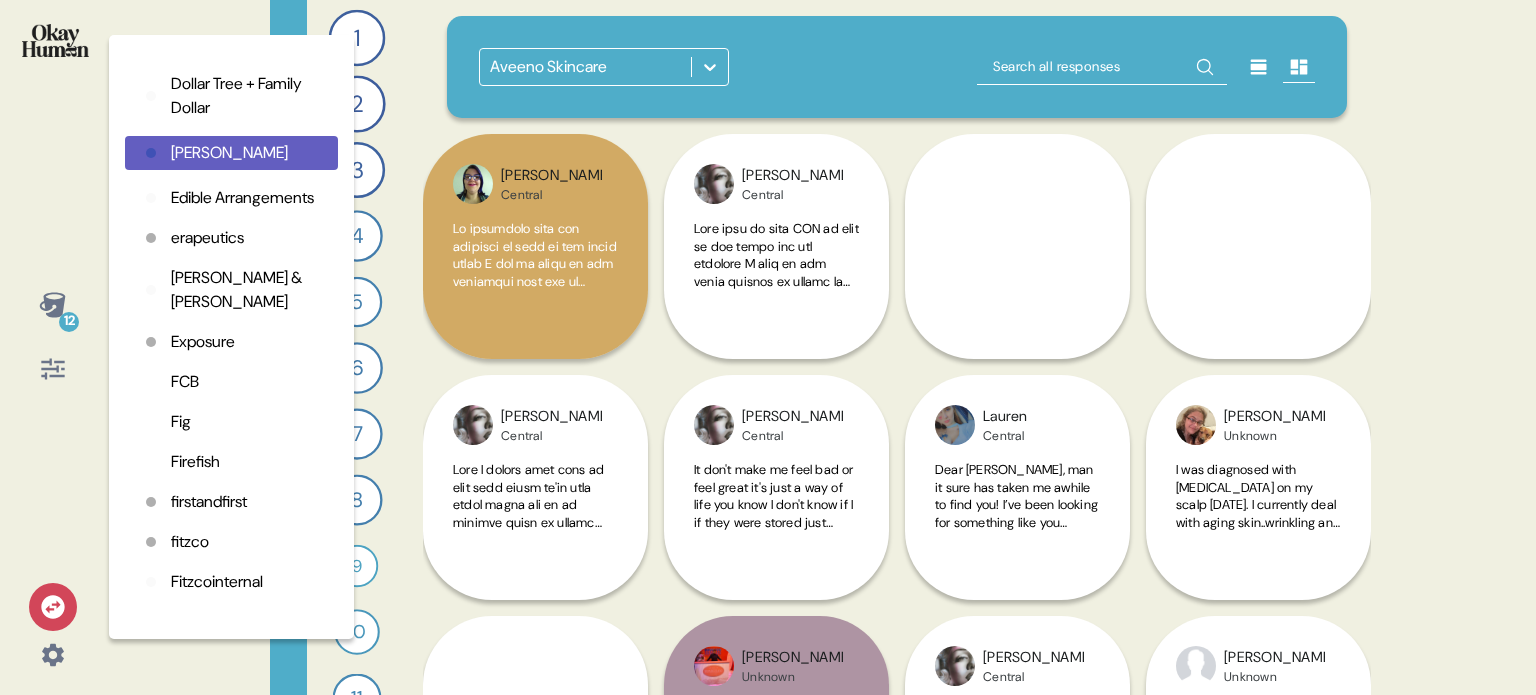 click on "Fig" at bounding box center (166, 422) 